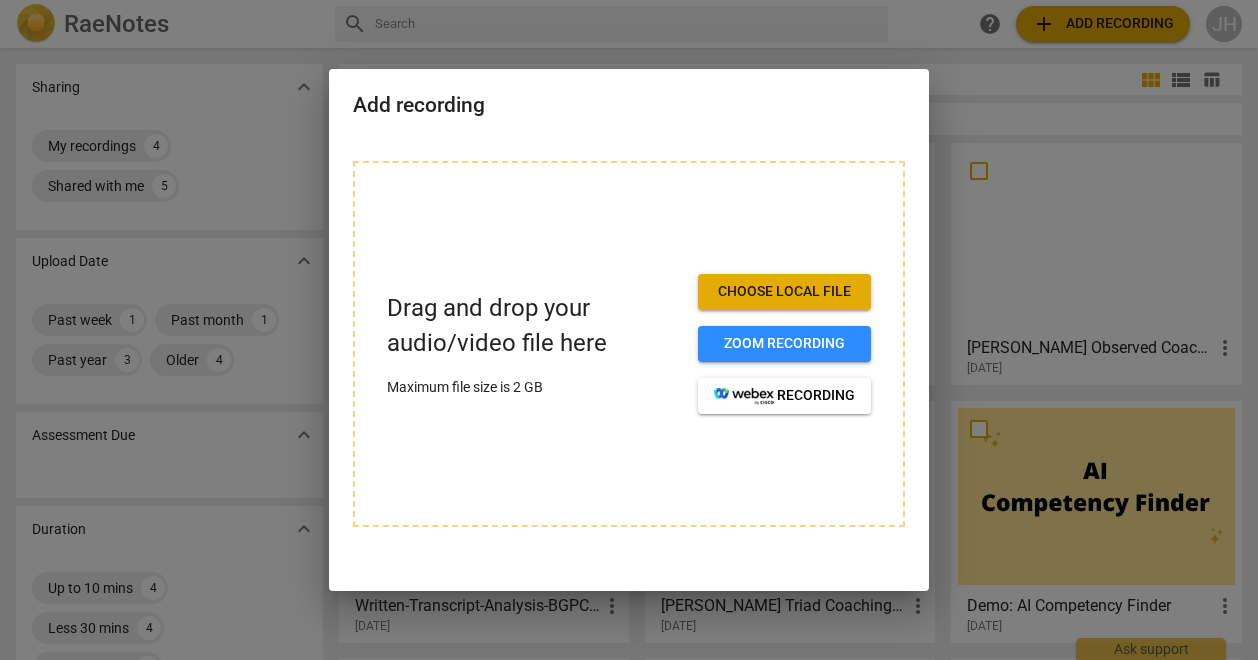 scroll, scrollTop: 0, scrollLeft: 0, axis: both 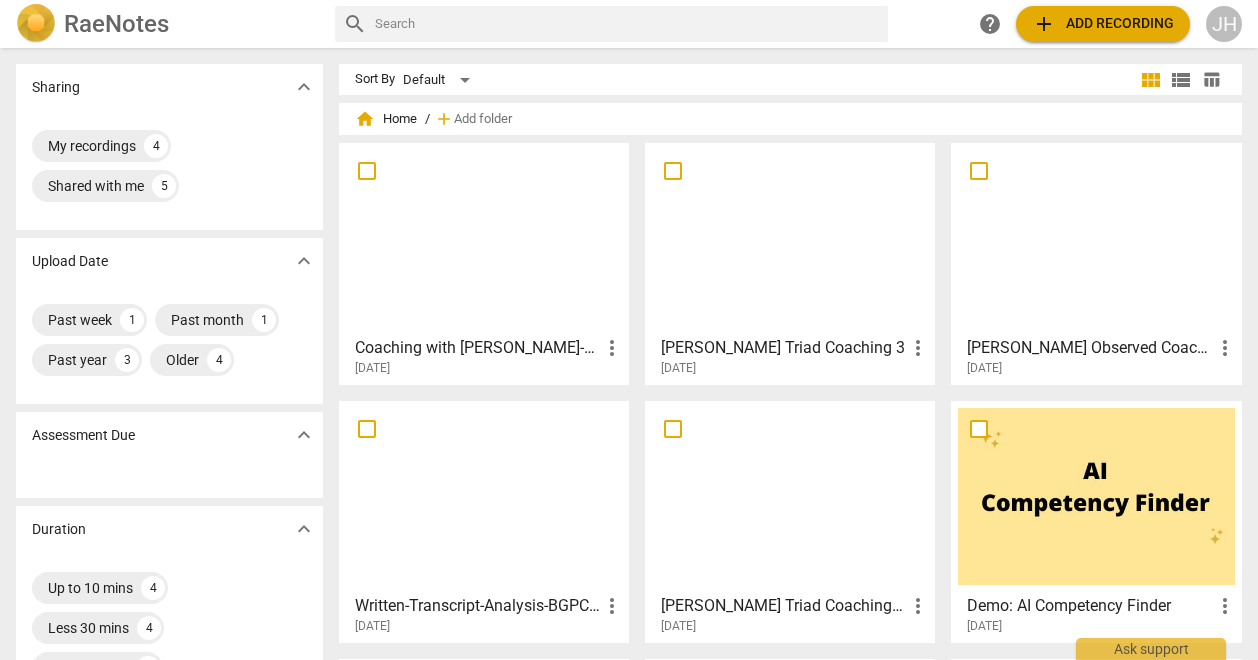 click at bounding box center [484, 238] 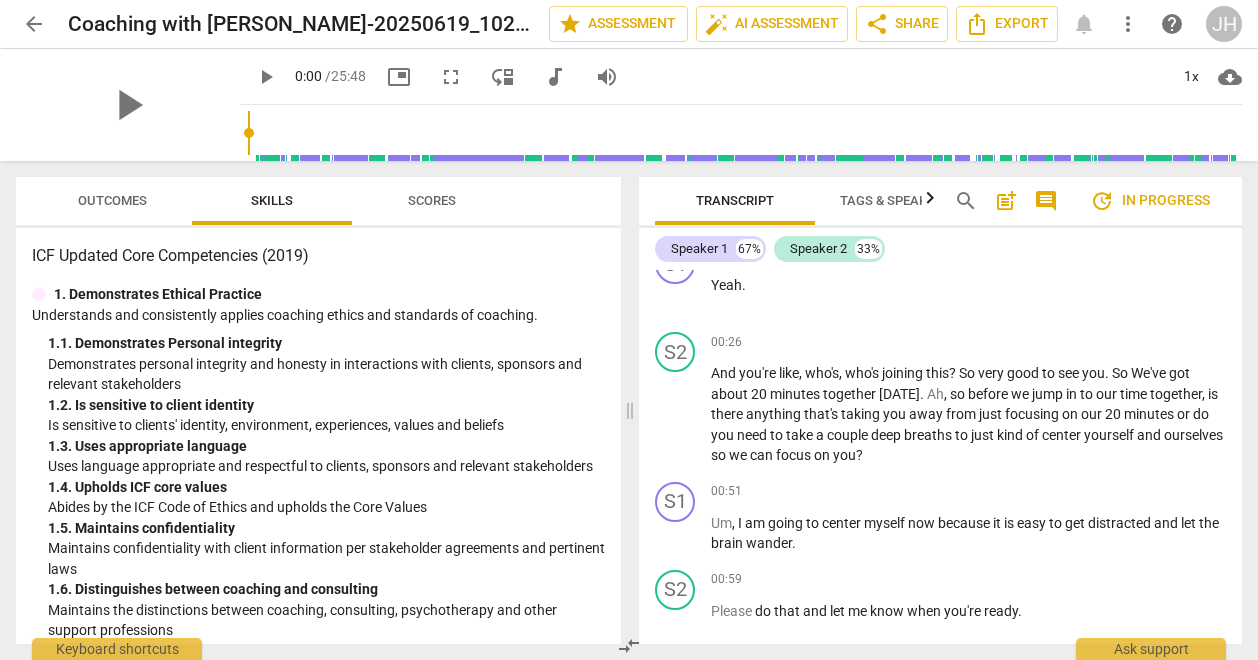 scroll, scrollTop: 580, scrollLeft: 0, axis: vertical 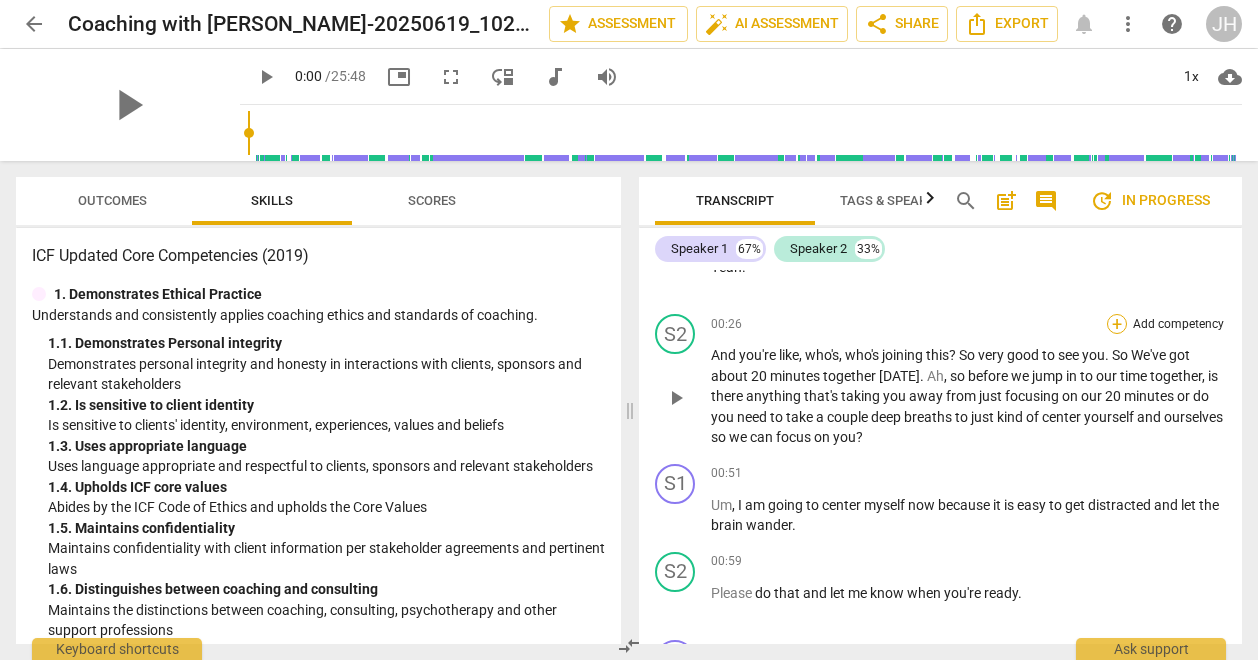 click on "+" at bounding box center (1117, 324) 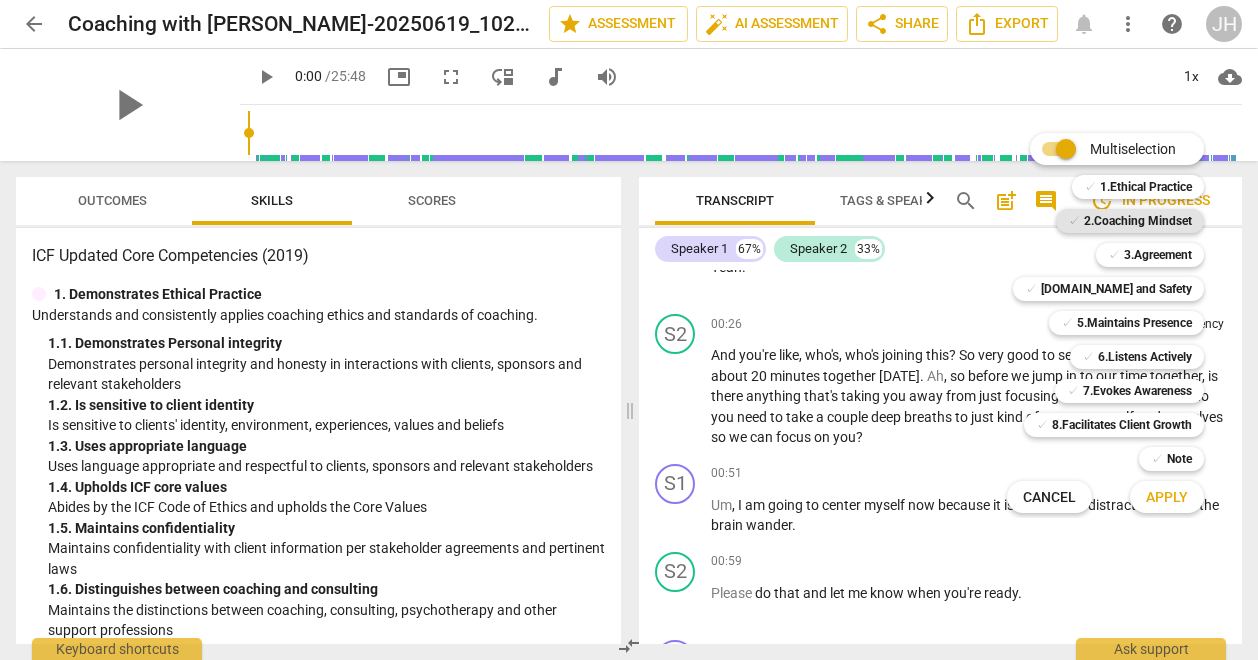 click on "2.Coaching Mindset" at bounding box center [1138, 221] 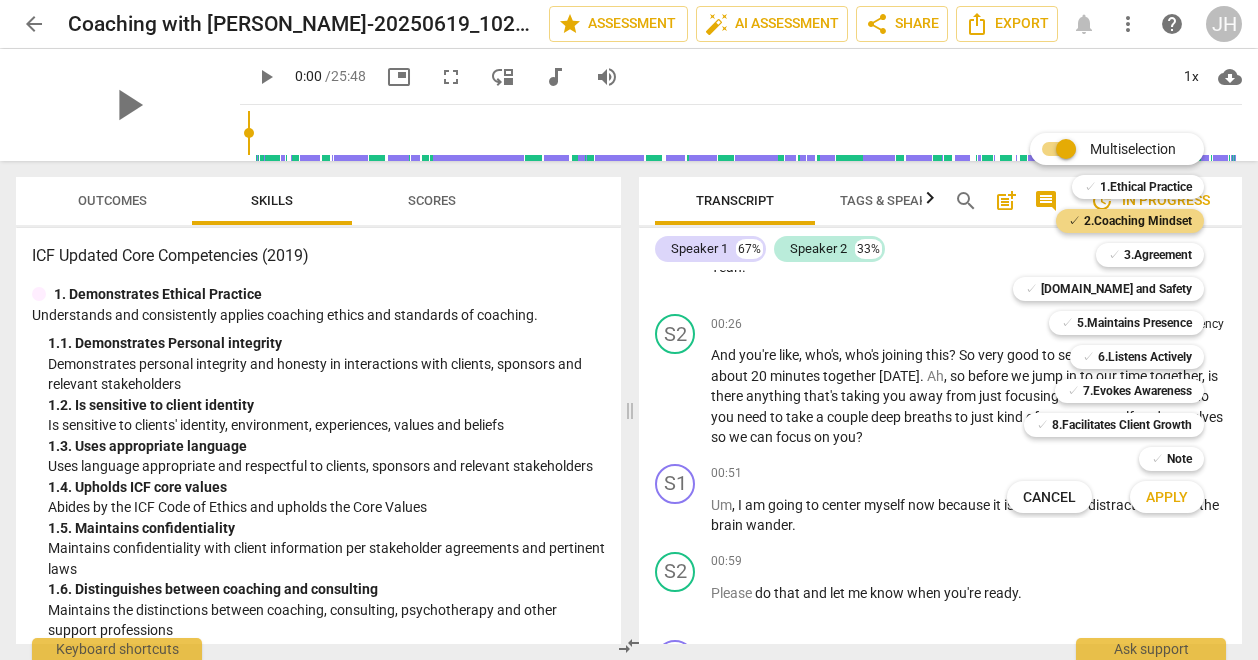 click on "Multiselection m ✓ 1.Ethical Practice 1 ✓ 2.Coaching Mindset 2 ✓ 3.Agreement 3 ✓ [DOMAIN_NAME] and Safety 4 ✓ 5.Maintains Presence 5 ✓ 6.Listens Actively 6 ✓ 7.Evokes Awareness 7 ✓ 8.Facilitates Client Growth 8 ✓ Note 9 Cancel c Apply x" at bounding box center (1120, 323) 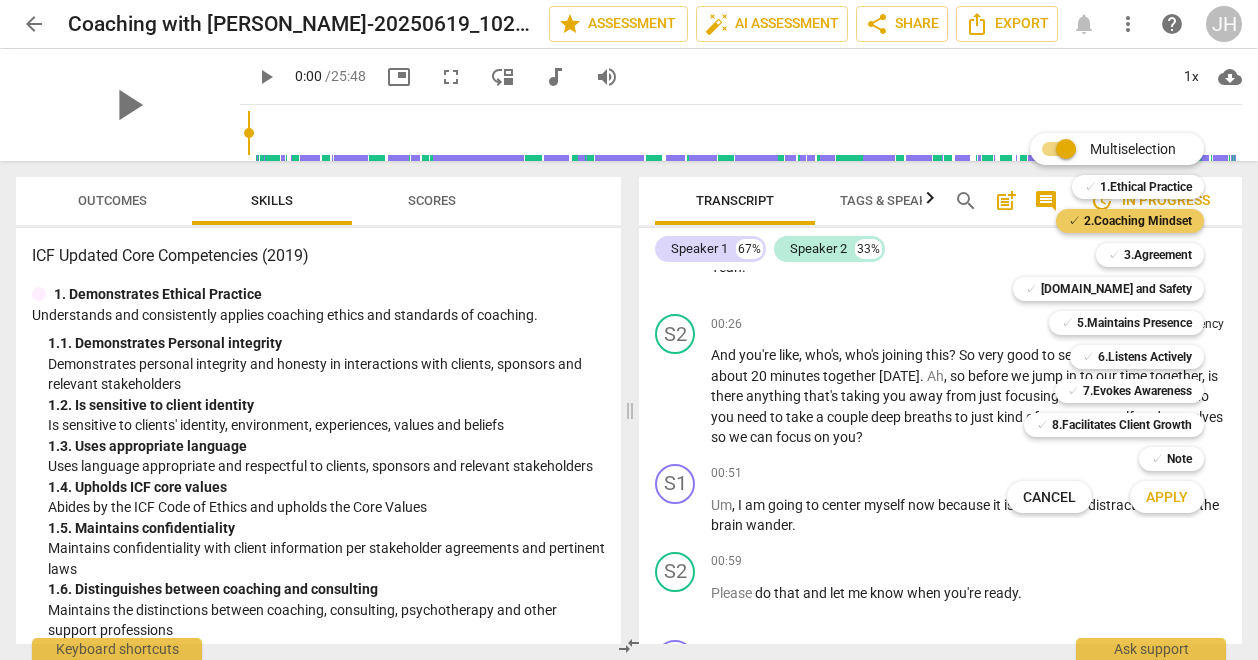 click on "2.Coaching Mindset" at bounding box center (1138, 221) 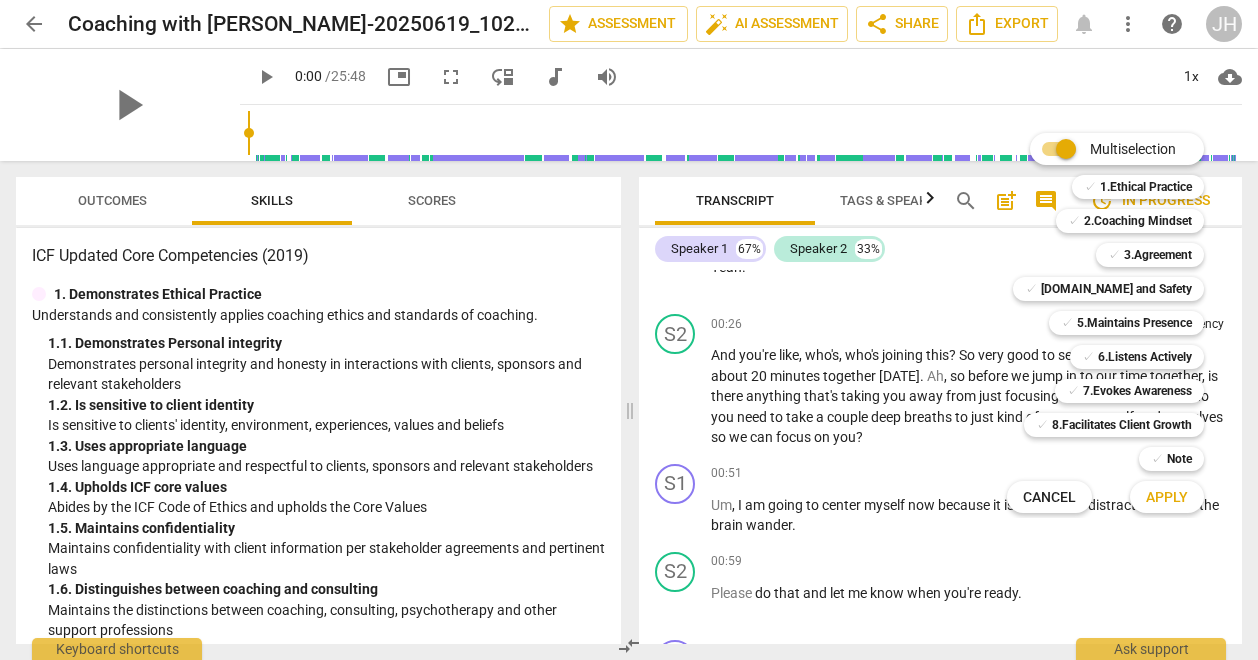 drag, startPoint x: 616, startPoint y: 262, endPoint x: 616, endPoint y: 284, distance: 22 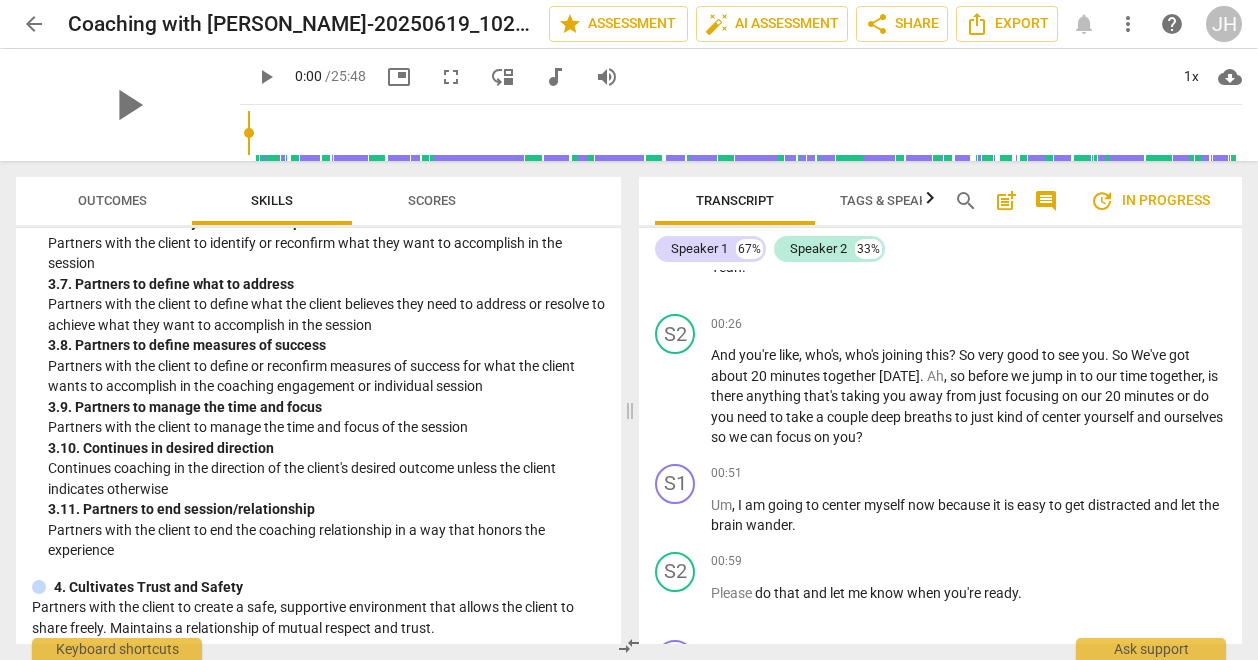 scroll, scrollTop: 1282, scrollLeft: 0, axis: vertical 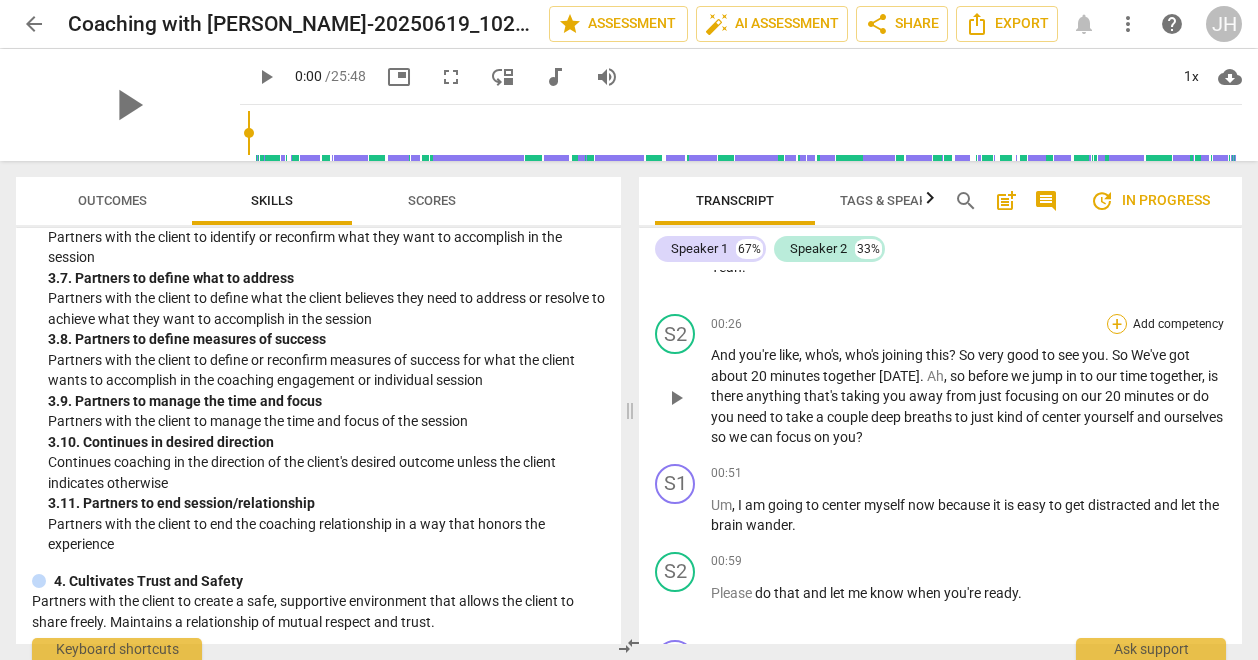 click on "+" at bounding box center [1117, 324] 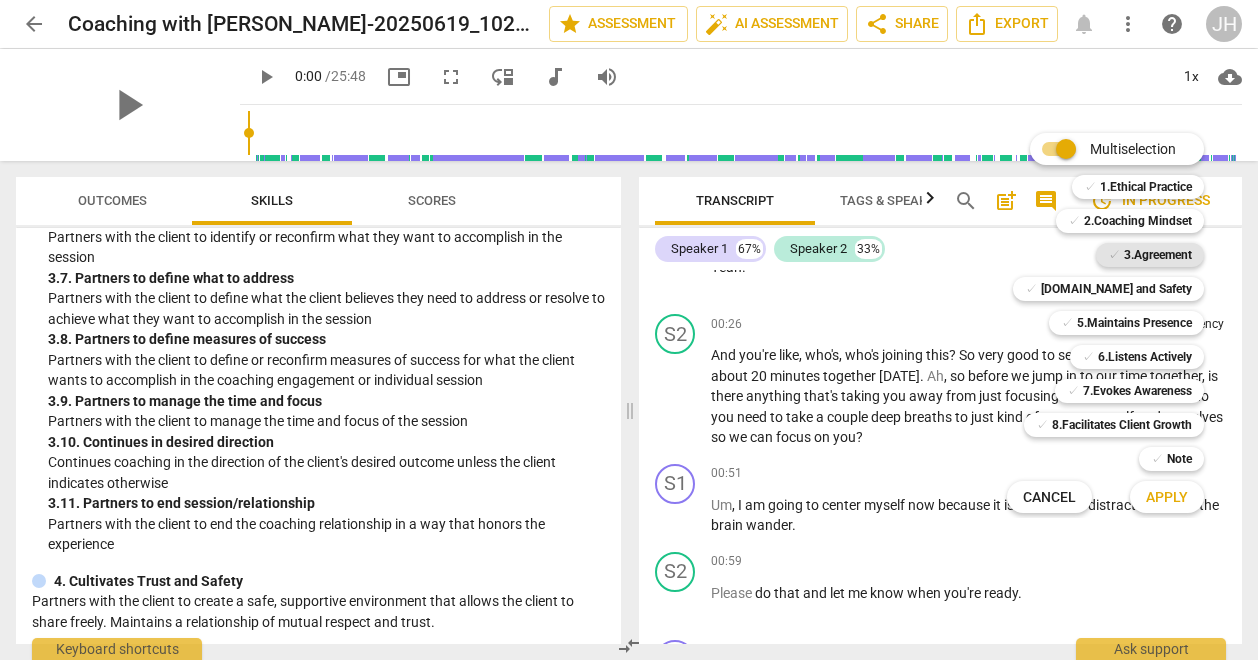 click on "3.Agreement" at bounding box center [1158, 255] 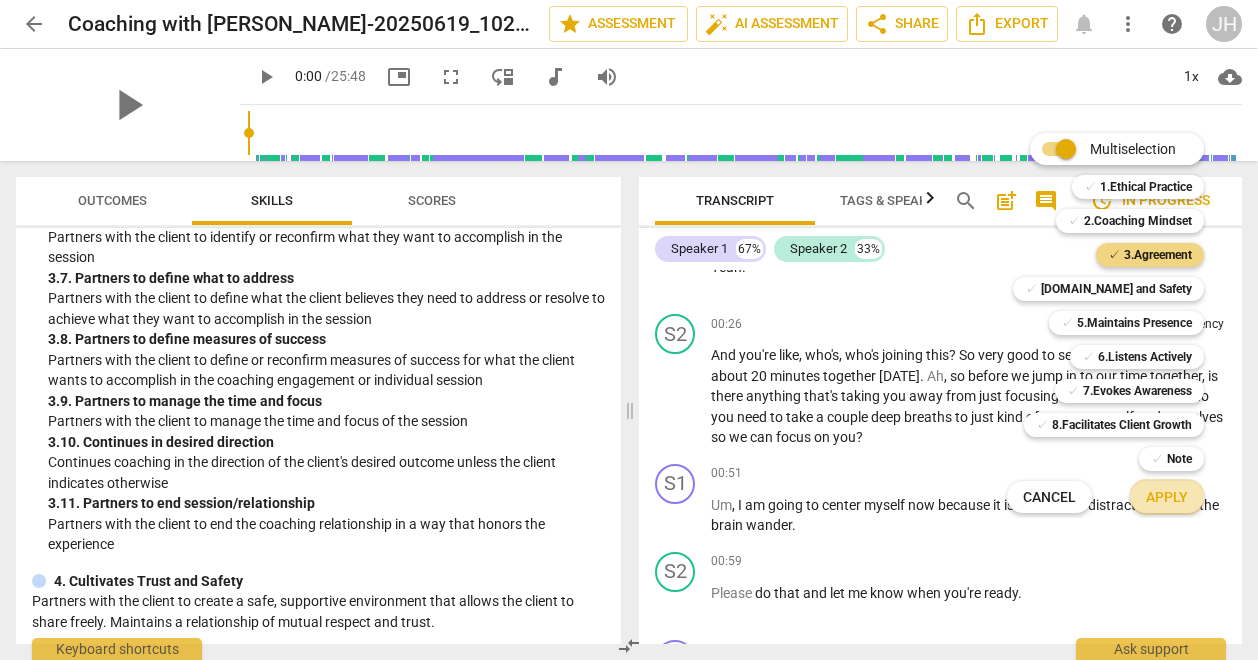 click on "Apply" at bounding box center (1167, 498) 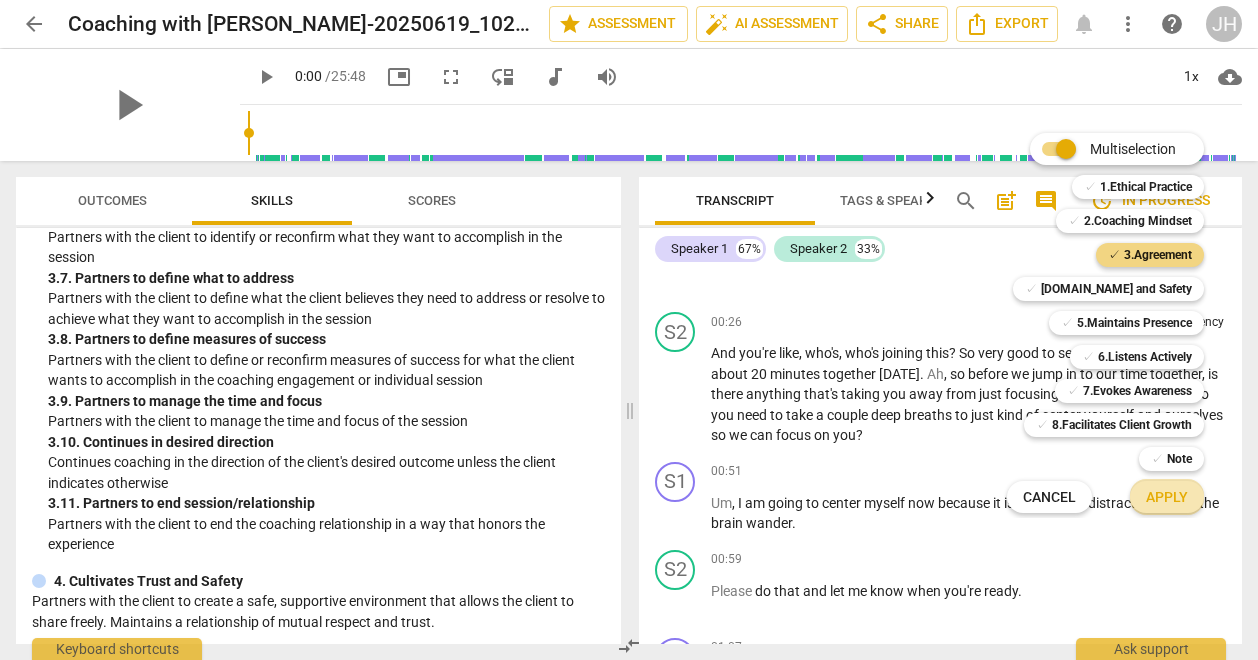 scroll, scrollTop: 1426, scrollLeft: 0, axis: vertical 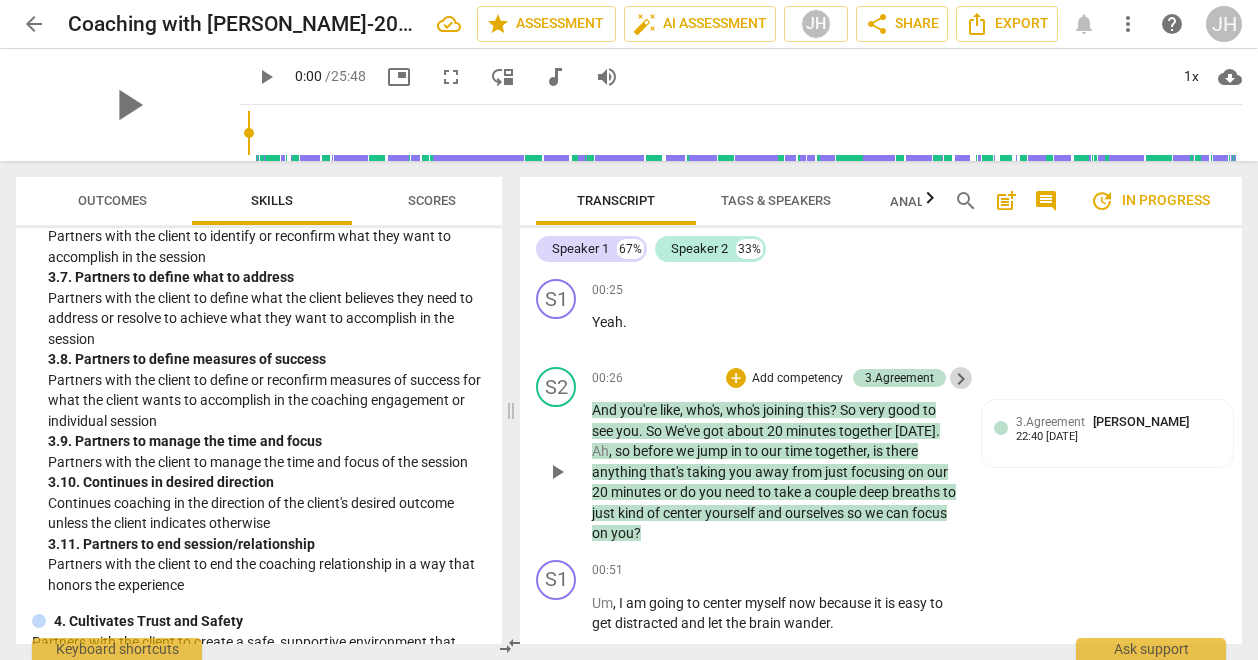 click on "keyboard_arrow_right" at bounding box center (961, 379) 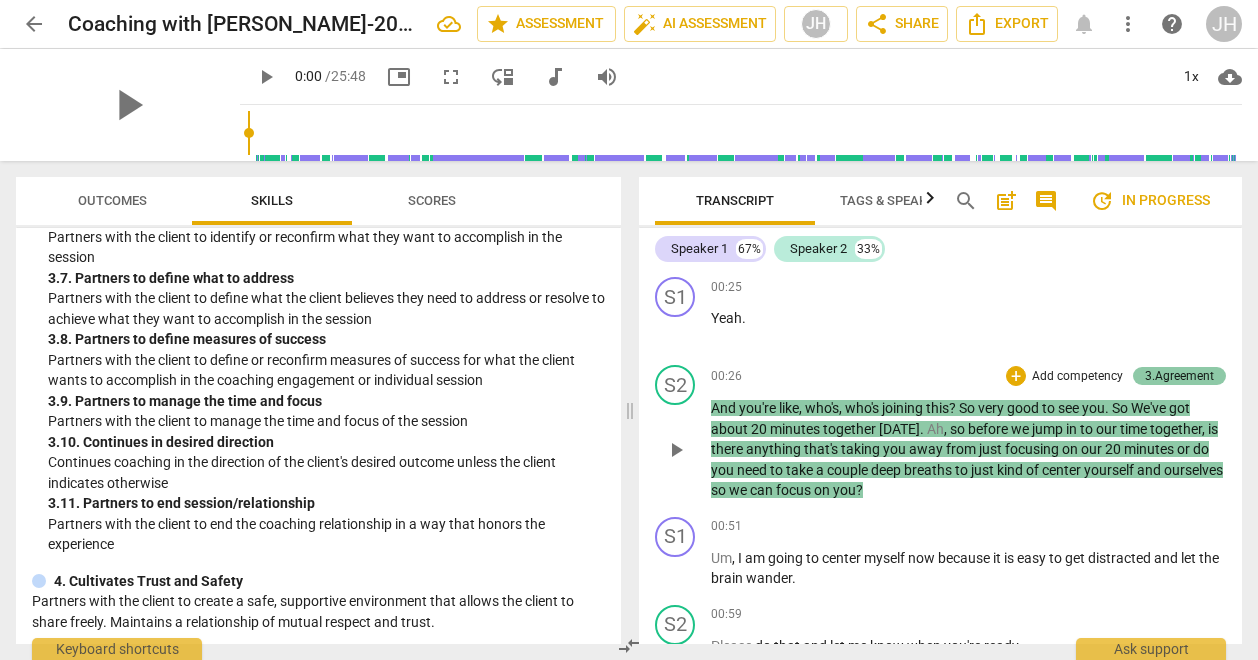 click on "3.Agreement" at bounding box center (1179, 376) 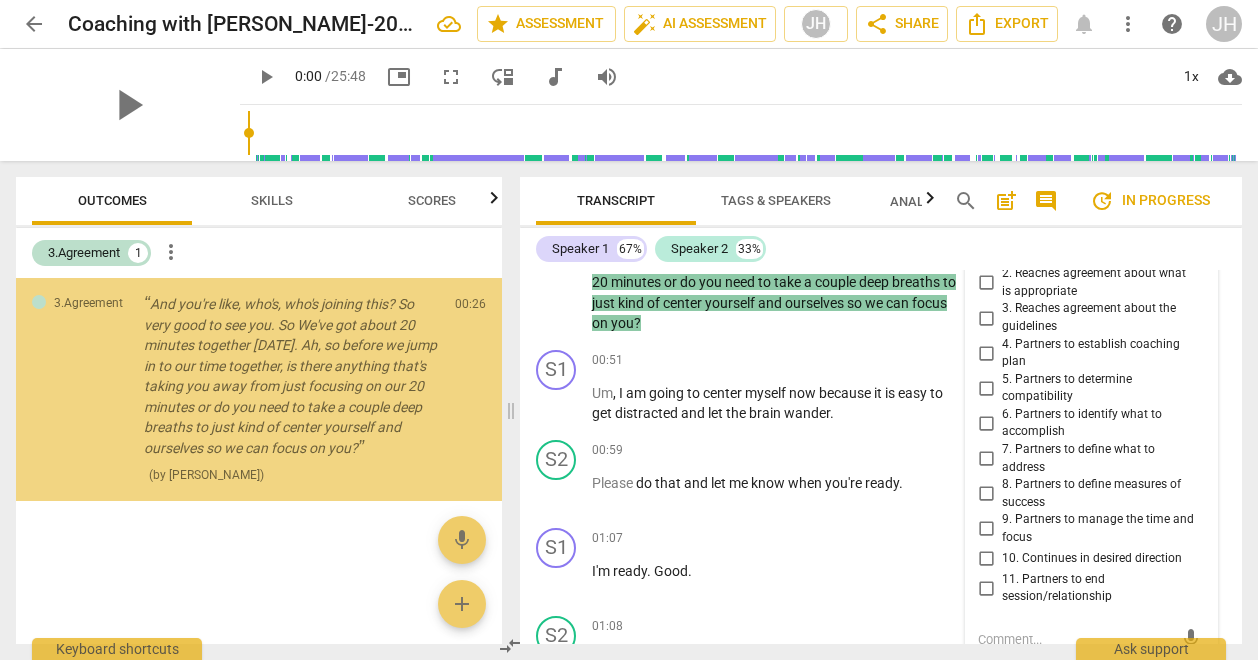 scroll, scrollTop: 527, scrollLeft: 0, axis: vertical 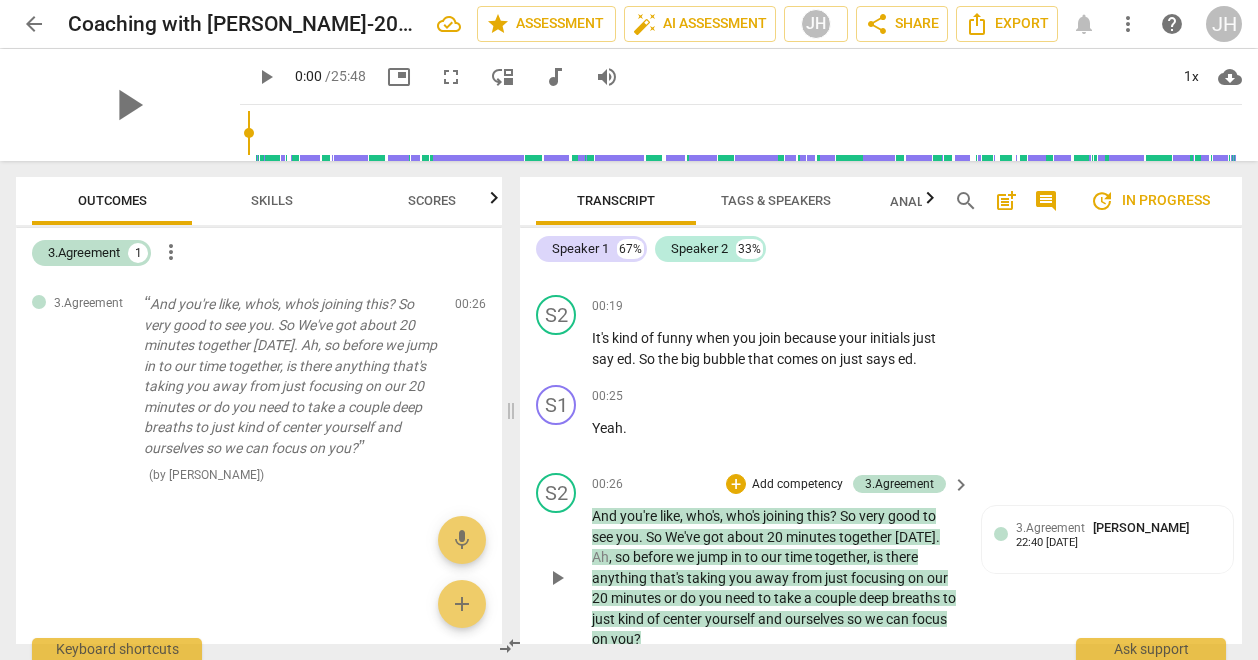 click on "keyboard_arrow_right" at bounding box center (961, 485) 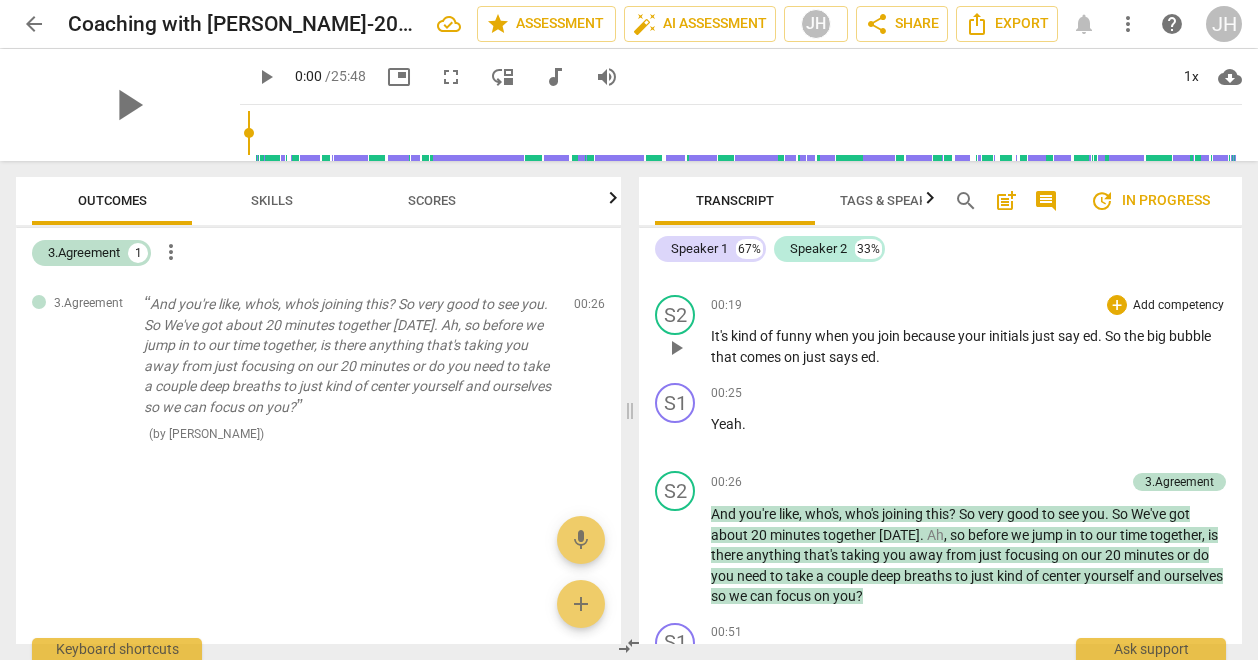 drag, startPoint x: 1234, startPoint y: 300, endPoint x: 1231, endPoint y: 349, distance: 49.09175 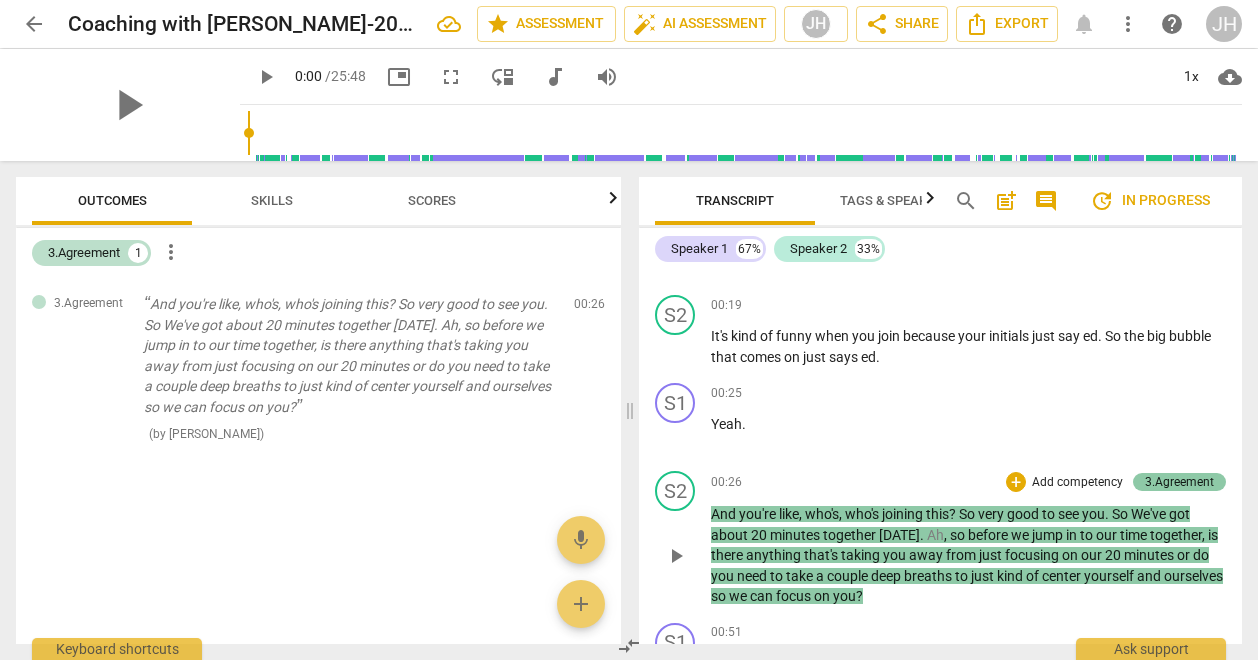 click on "3.Agreement" at bounding box center [1179, 482] 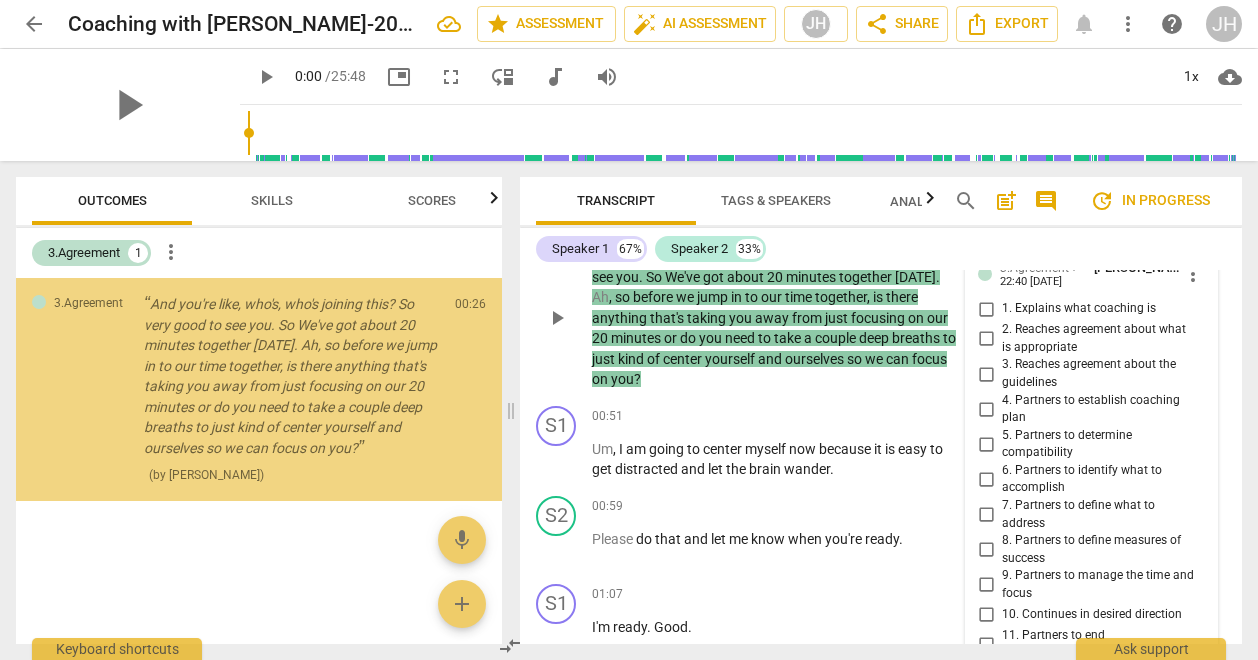 scroll, scrollTop: 527, scrollLeft: 0, axis: vertical 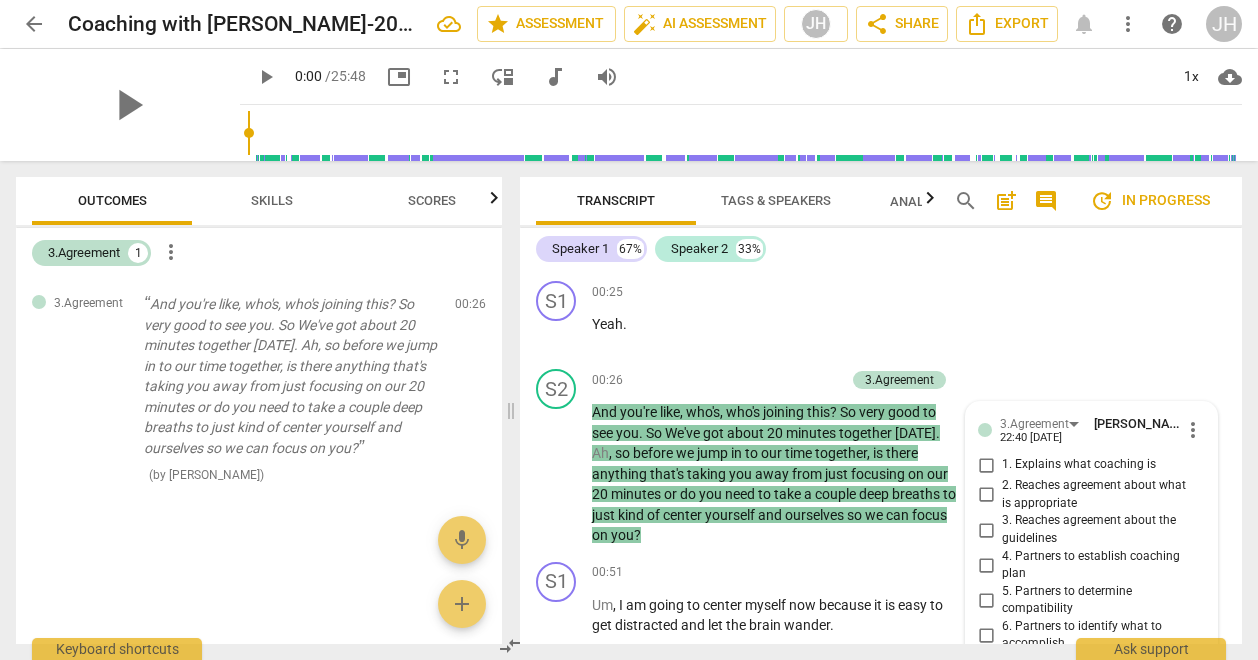 click on "Transcript Tags & Speakers Analytics   New search post_add comment update In progress Speaker 1 67% Speaker 2 33% S1 play_arrow pause 00:11 + Add competency keyboard_arrow_right Hey   [PERSON_NAME] . S2 play_arrow pause 00:13 + Add competency keyboard_arrow_right Hello ,   [PERSON_NAME] .   How   are   you ? S1 play_arrow pause 00:14 + Add competency keyboard_arrow_right I'm   um ,   good . S2 play_arrow pause 00:16 + Add competency keyboard_arrow_right Good   to   see   you   [DATE] . S1 play_arrow pause 00:17 + Add competency keyboard_arrow_right Good   to   see   you . S2 play_arrow pause 00:19 + Add competency keyboard_arrow_right It's   kind   of   funny   when   you   join   because   your   initials   just   say   ed .   So   the   big   bubble   that   comes   on   just   says   ed . S1 play_arrow pause 00:25 + Add competency keyboard_arrow_right Yeah . S2 play_arrow pause 00:26 + Add competency 3.Agreement keyboard_arrow_right And   you're   like ,   who's ,   who's   joining   this ?   So   very   good   to   see   ." at bounding box center [885, 410] 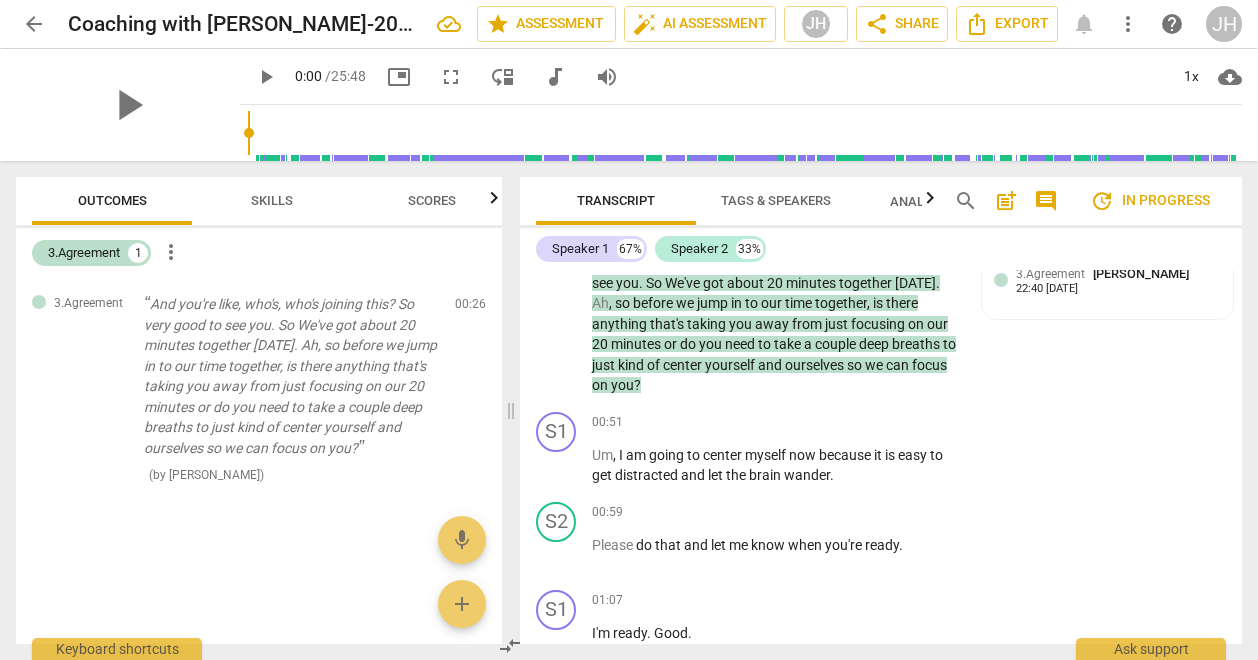 scroll, scrollTop: 614, scrollLeft: 0, axis: vertical 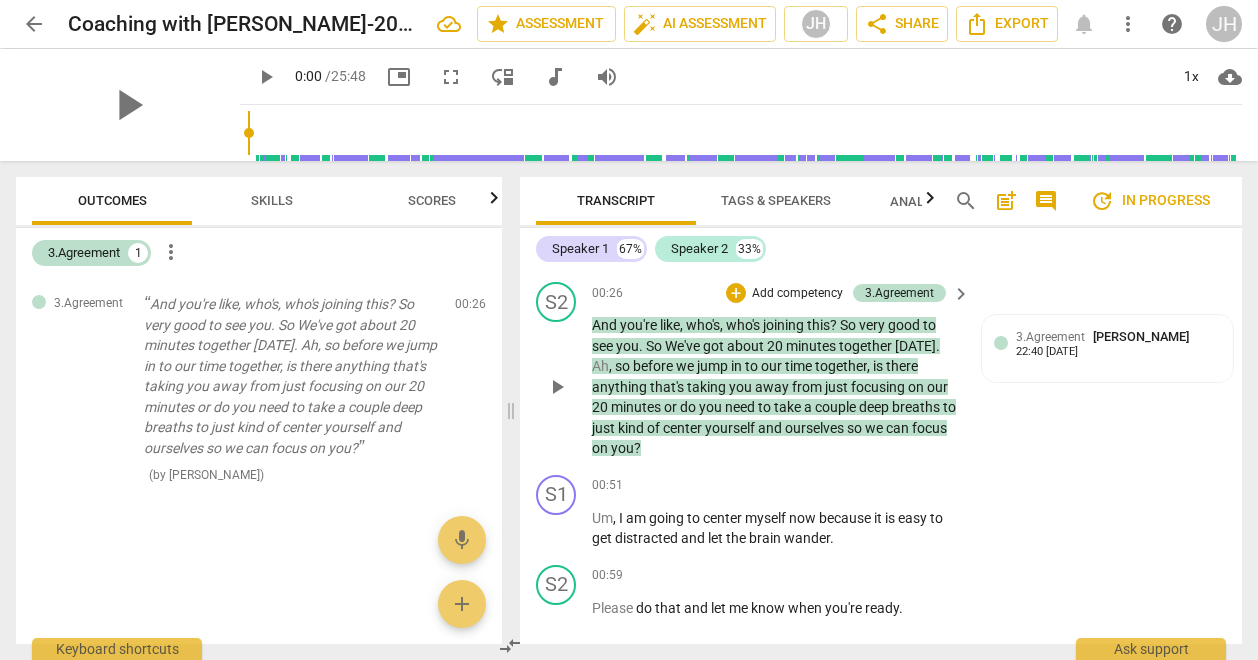 click on "keyboard_arrow_right" at bounding box center [961, 294] 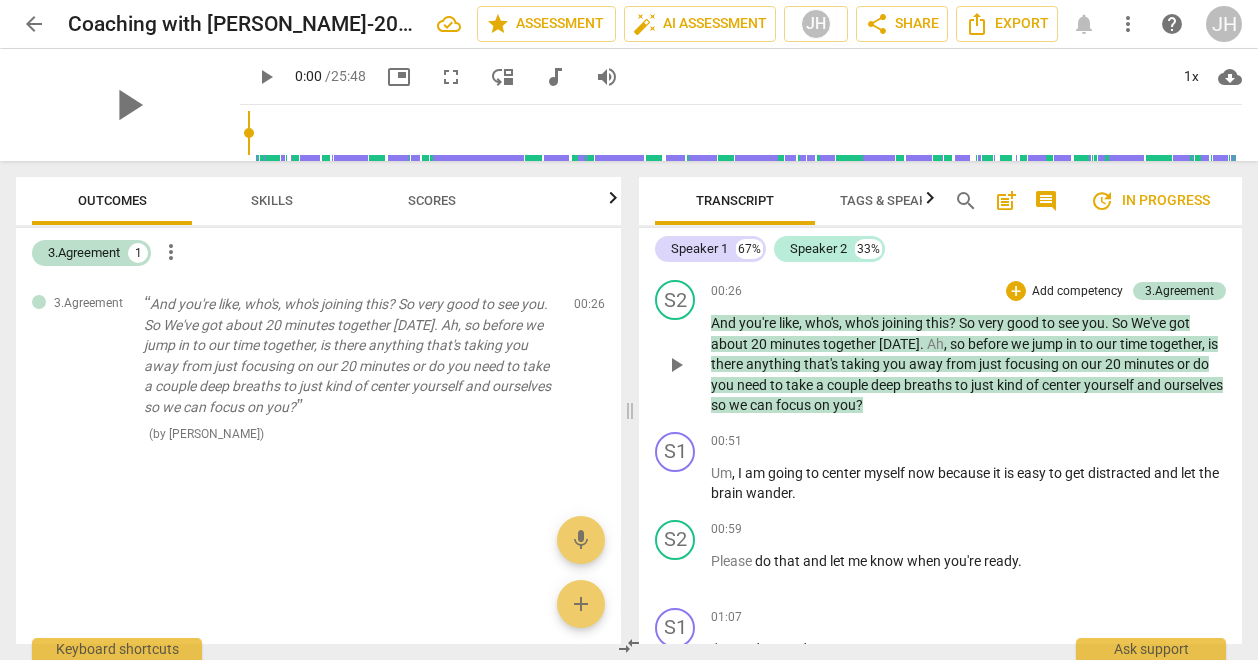 scroll, scrollTop: 612, scrollLeft: 0, axis: vertical 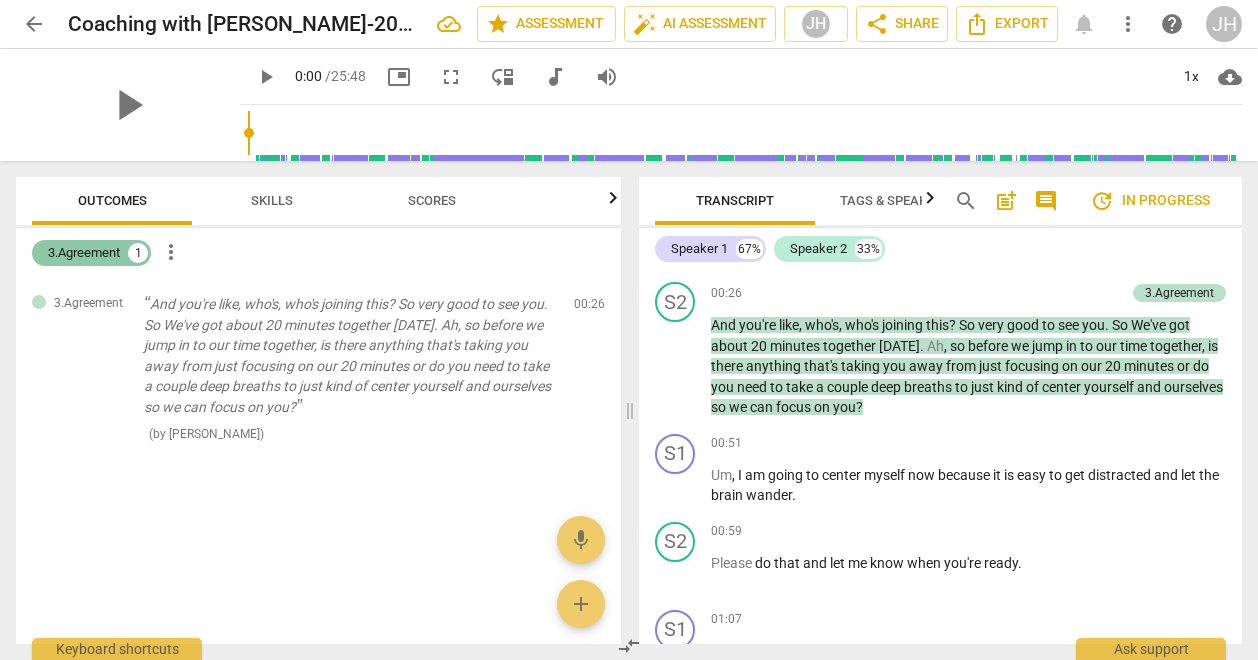 click on "3.Agreement" at bounding box center [84, 253] 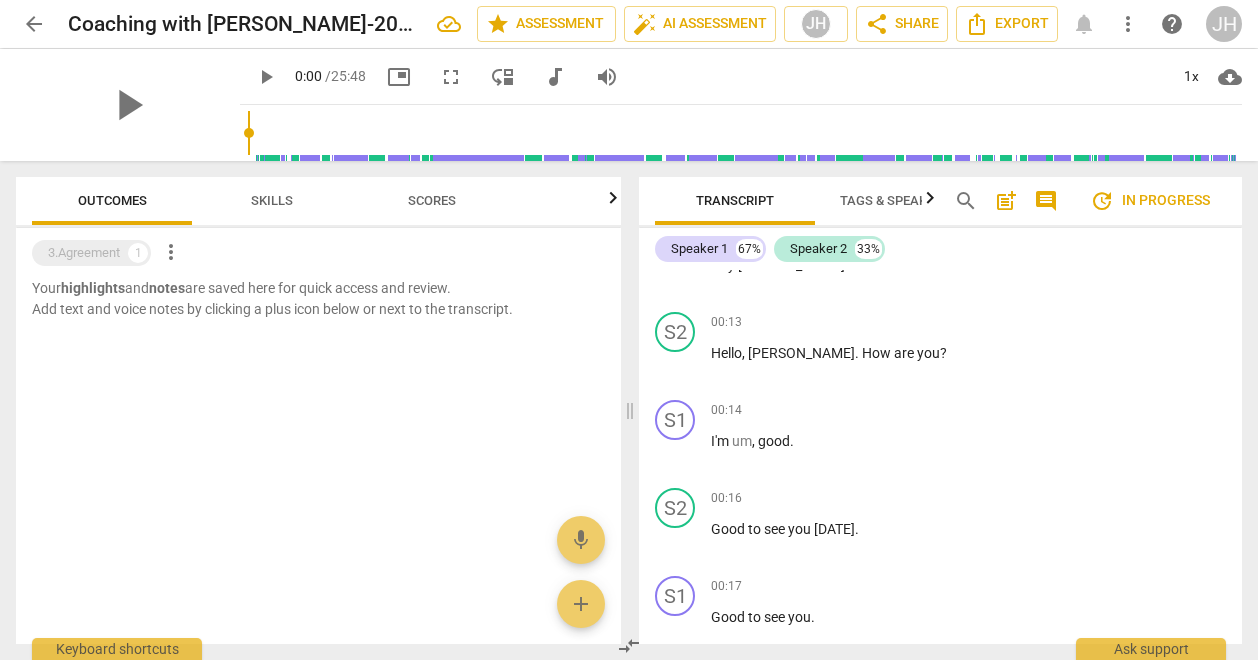 scroll, scrollTop: 0, scrollLeft: 0, axis: both 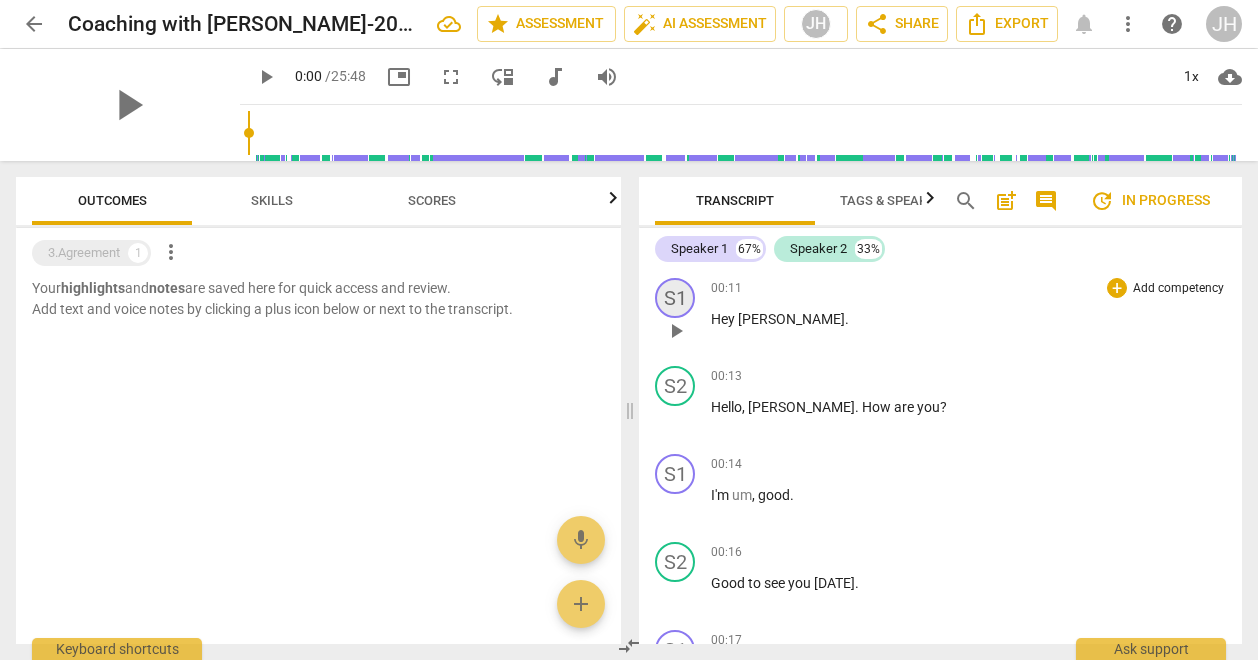 click on "S1" at bounding box center (675, 298) 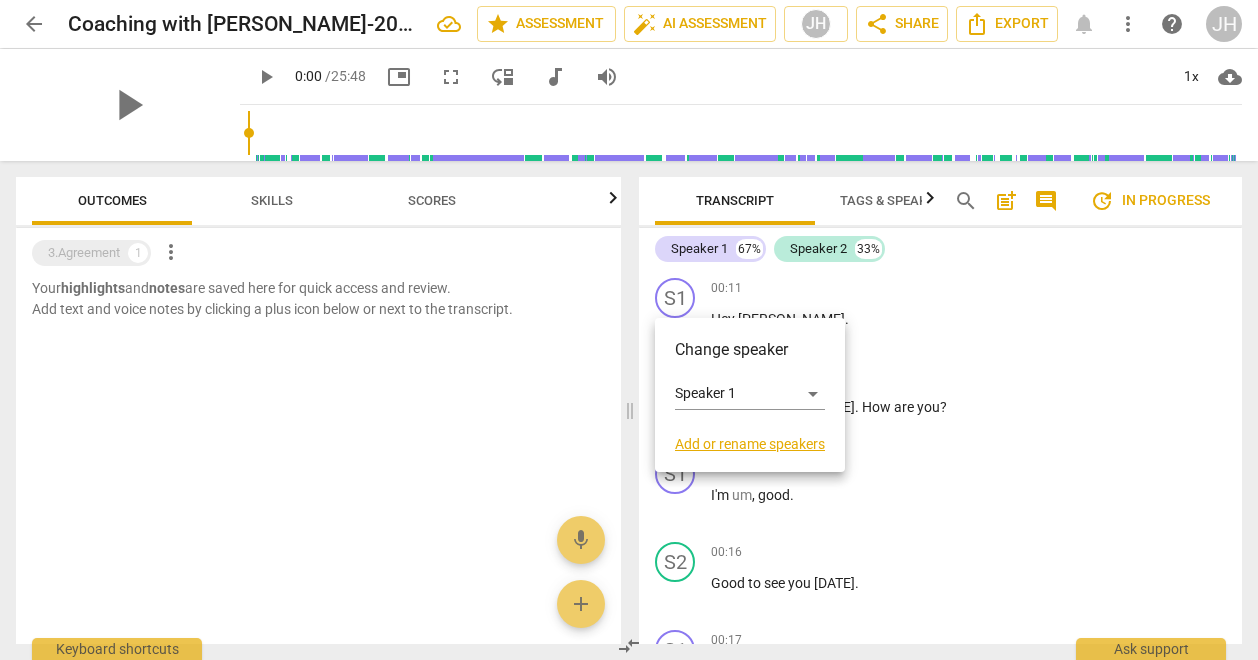 click at bounding box center [629, 330] 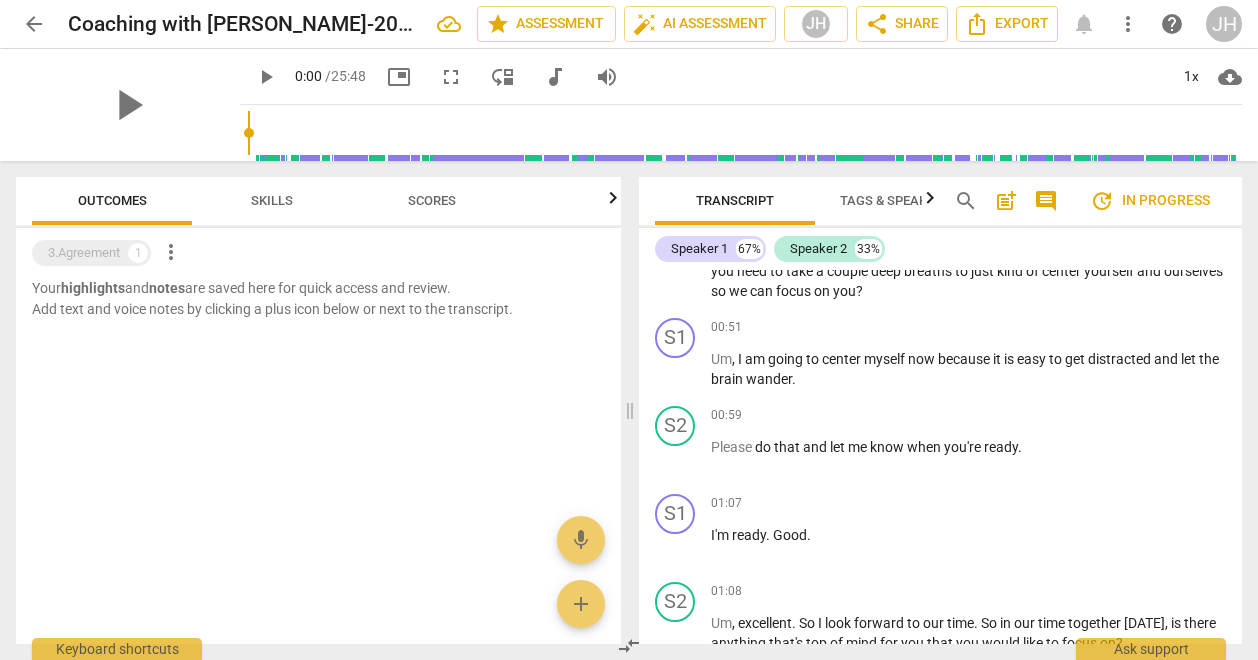 scroll, scrollTop: 635, scrollLeft: 0, axis: vertical 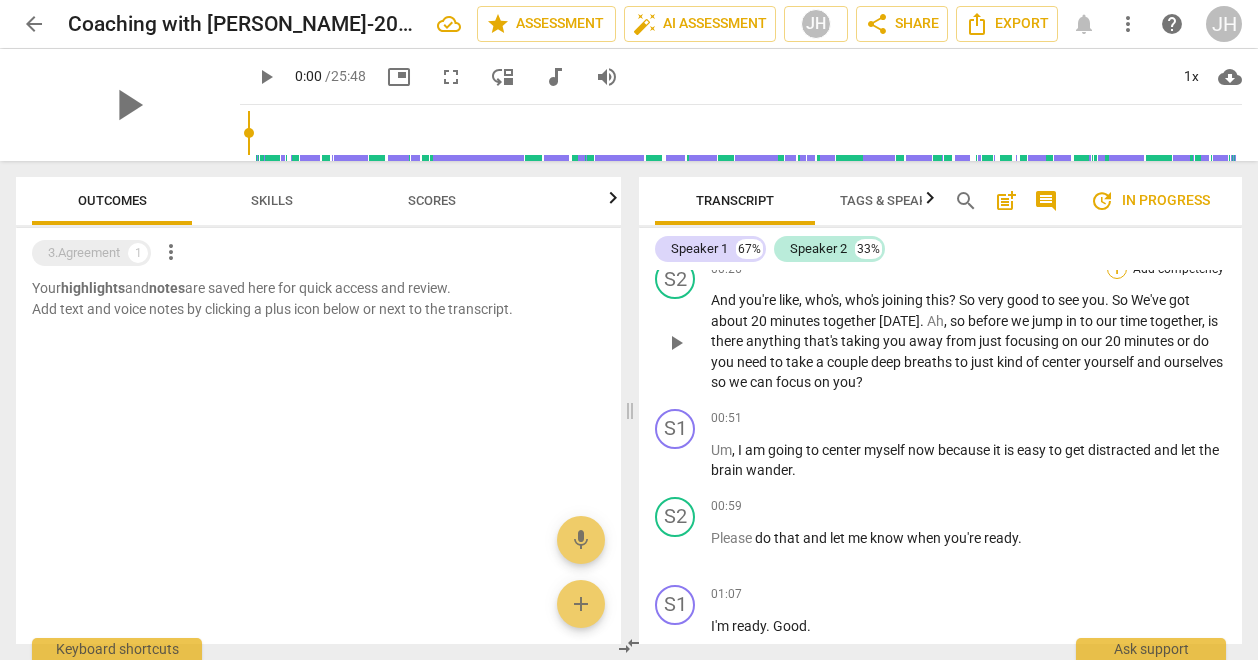 click on "+" at bounding box center [1117, 269] 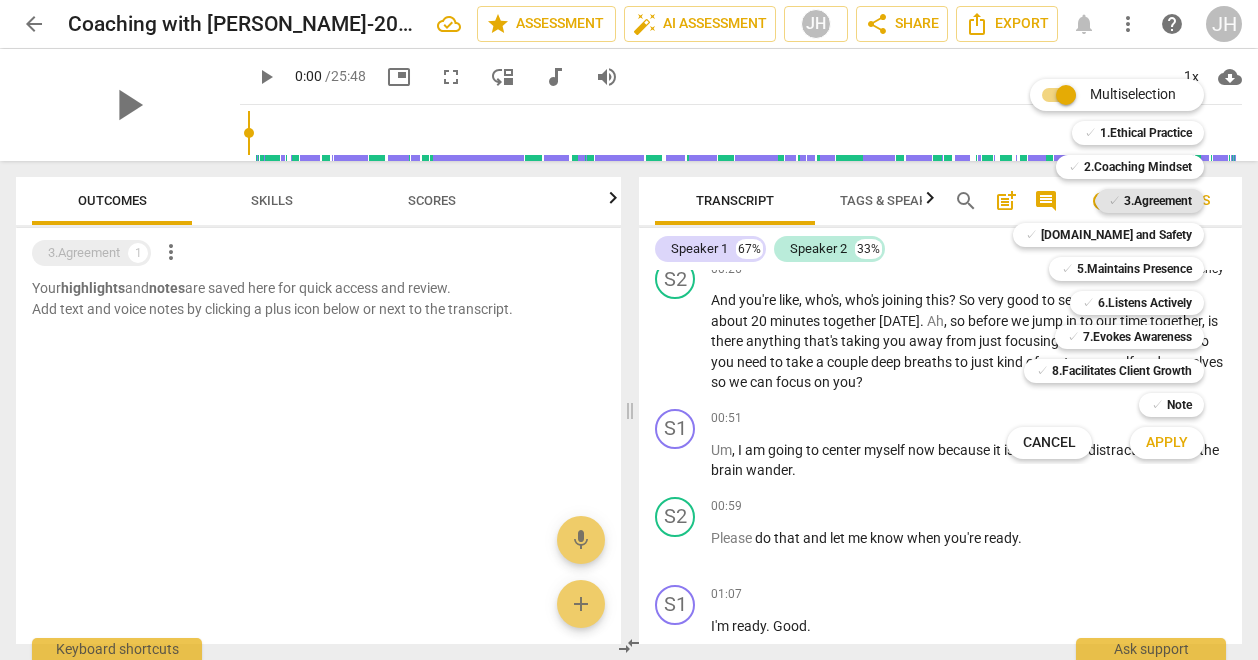 click on "3.Agreement" at bounding box center [1158, 201] 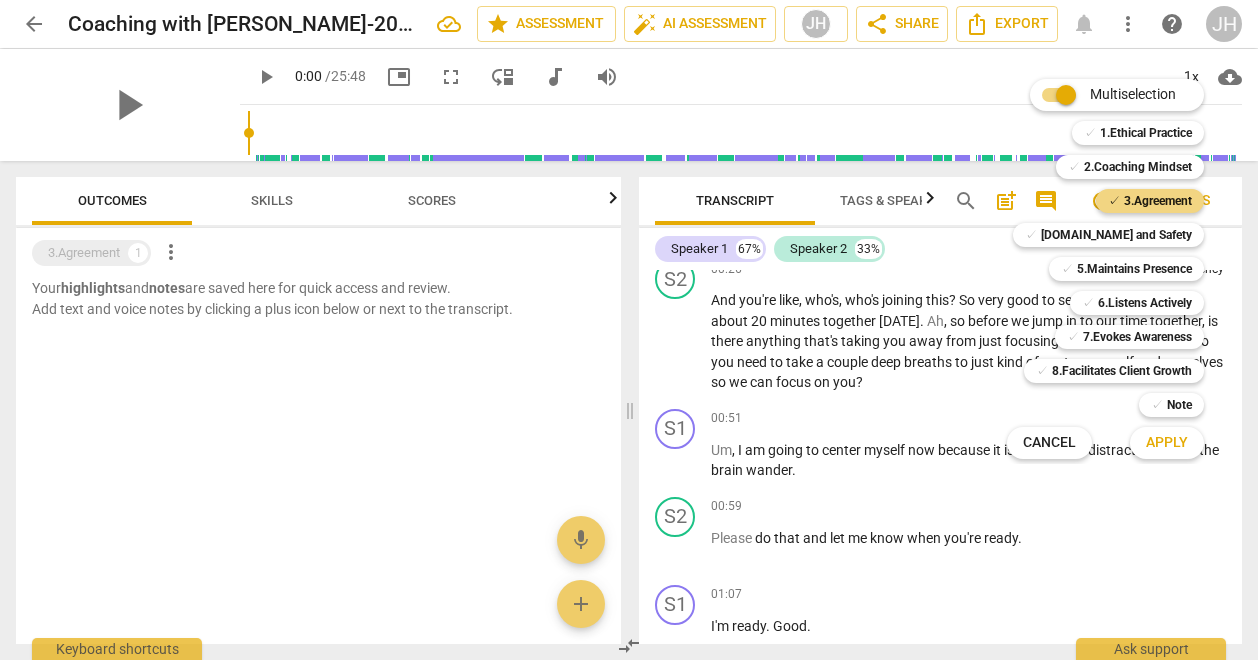 click on "Apply" at bounding box center (1167, 443) 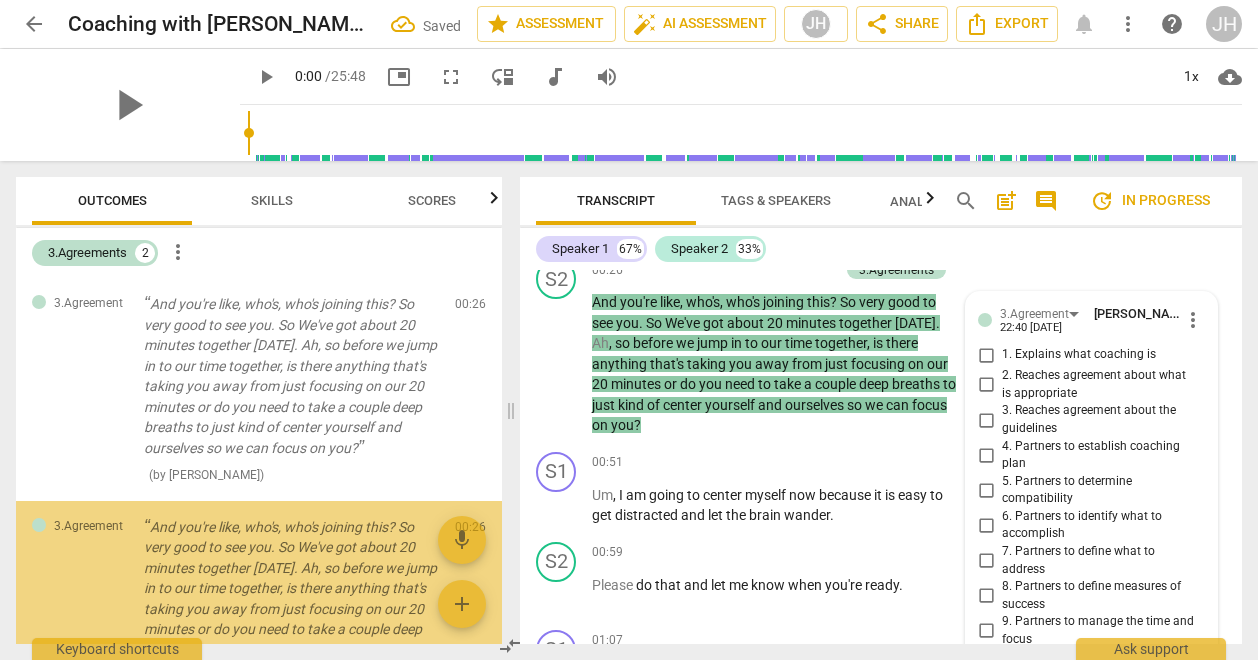 scroll, scrollTop: 921, scrollLeft: 0, axis: vertical 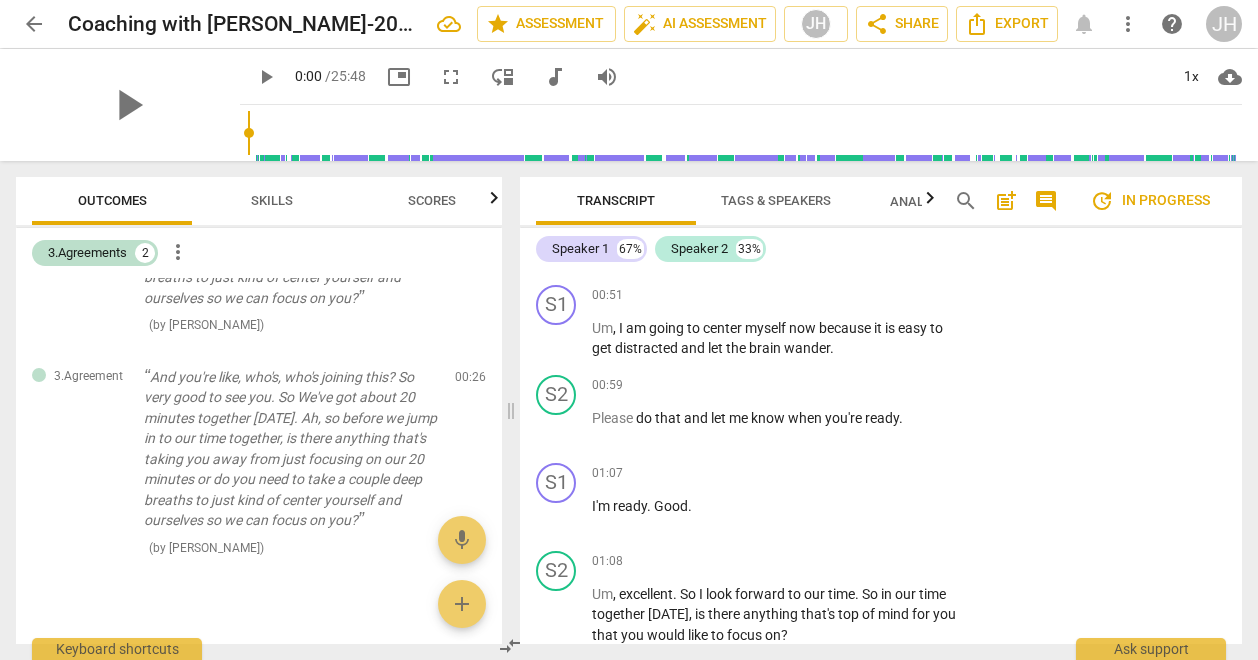 click on "S1 play_arrow pause 00:11 + Add competency keyboard_arrow_right Hey   [PERSON_NAME] . S2 play_arrow pause 00:13 + Add competency keyboard_arrow_right Hello ,   [PERSON_NAME] .   How   are   you ? S1 play_arrow pause 00:14 + Add competency keyboard_arrow_right I'm   um ,   good . S2 play_arrow pause 00:16 + Add competency keyboard_arrow_right Good   to   see   you   [DATE] . S1 play_arrow pause 00:17 + Add competency keyboard_arrow_right Good   to   see   you . S2 play_arrow pause 00:19 + Add competency keyboard_arrow_right It's   kind   of   funny   when   you   join   because   your   initials   just   say   ed .   So   the   big   bubble   that   comes   on   just   says   ed . S1 play_arrow pause 00:25 + Add competency keyboard_arrow_right Yeah . S2 play_arrow pause 00:26 + Add competency 3.Agreements keyboard_arrow_right And   you're   like ,   who's ,   who's   joining   this ?   So   very   good   to   see   you .   So   We've   got   about   20   minutes   together   [DATE] .   Ah ,   so   before   we   jump   in   to" at bounding box center (881, 457) 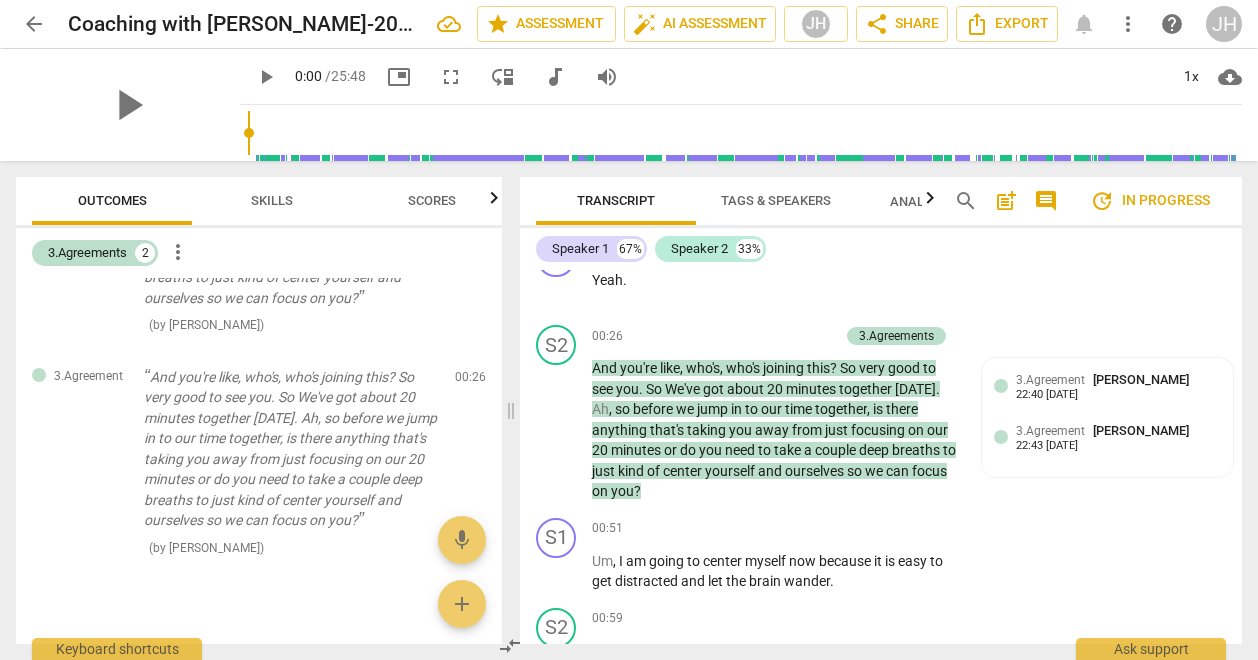 scroll, scrollTop: 465, scrollLeft: 0, axis: vertical 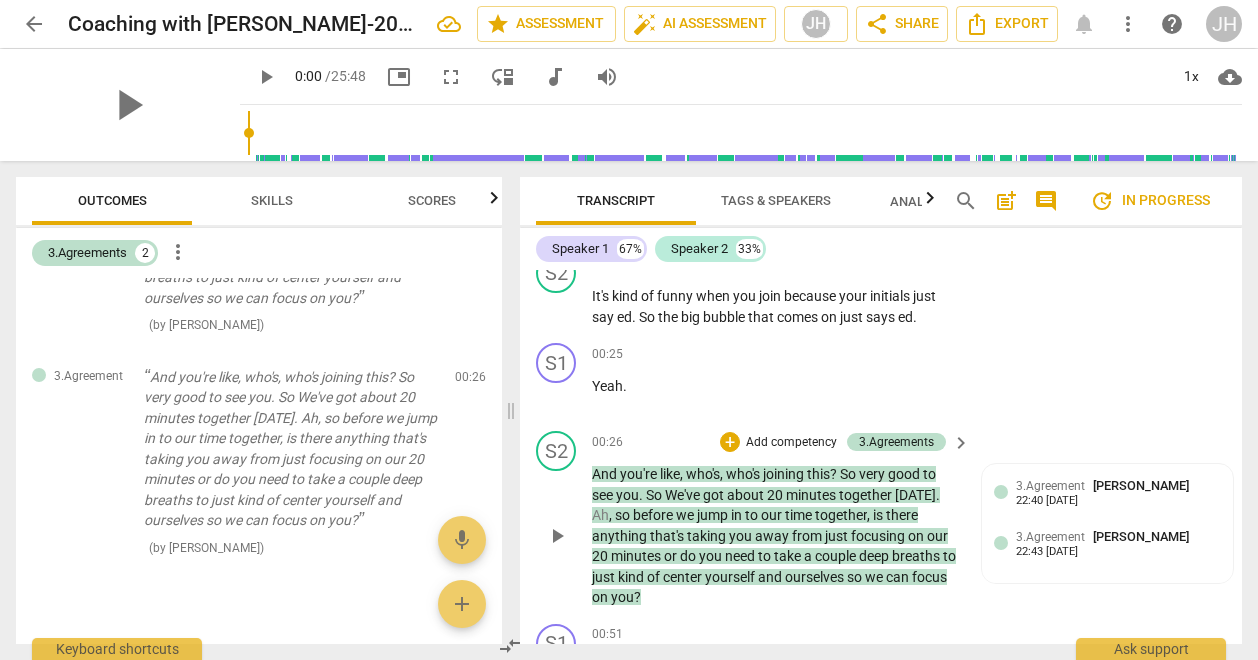 click on "keyboard_arrow_right" at bounding box center [961, 443] 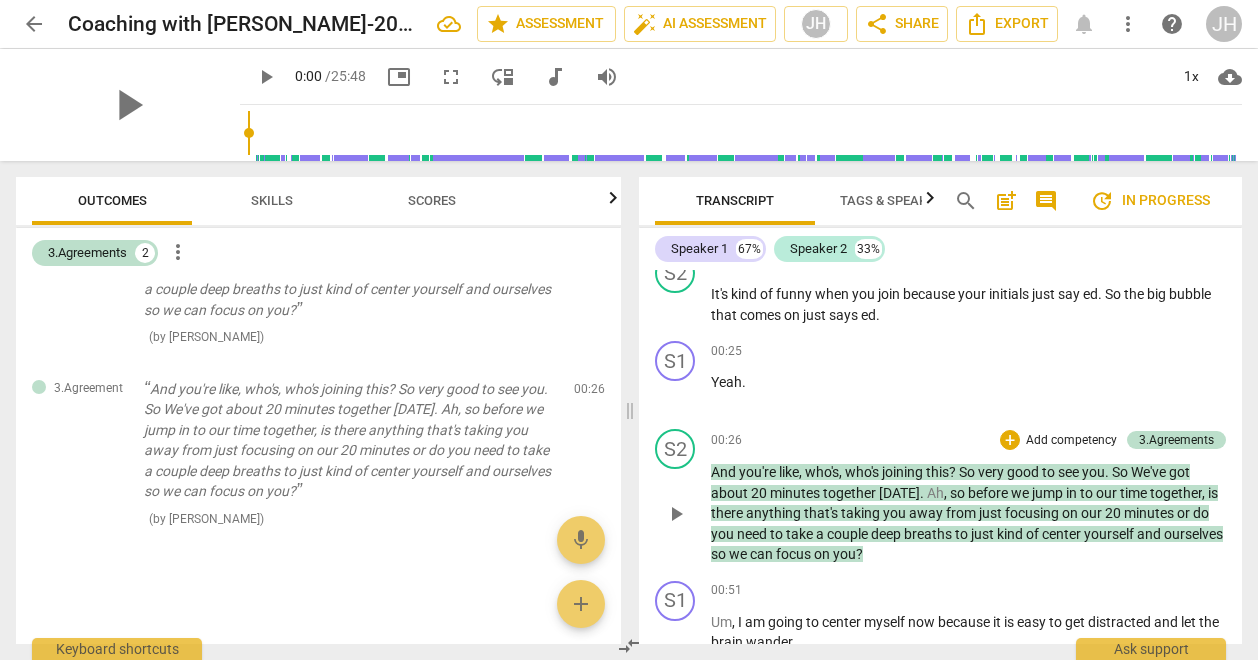 scroll, scrollTop: 97, scrollLeft: 0, axis: vertical 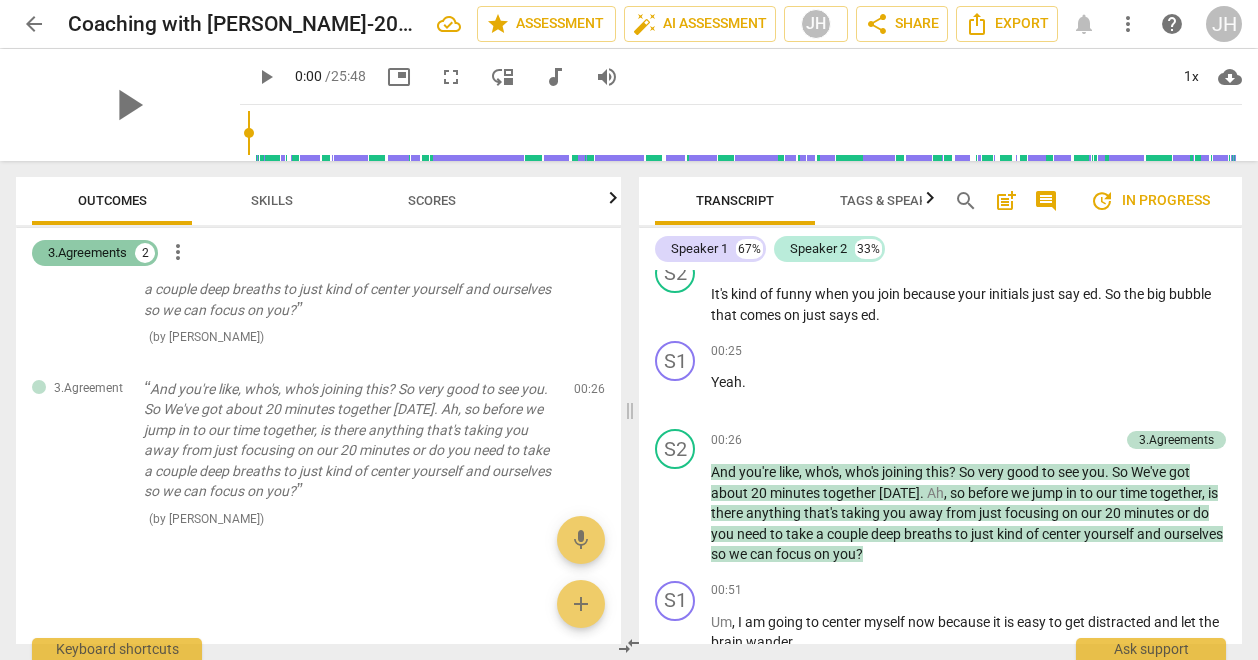 click on "3.Agreements" at bounding box center [87, 253] 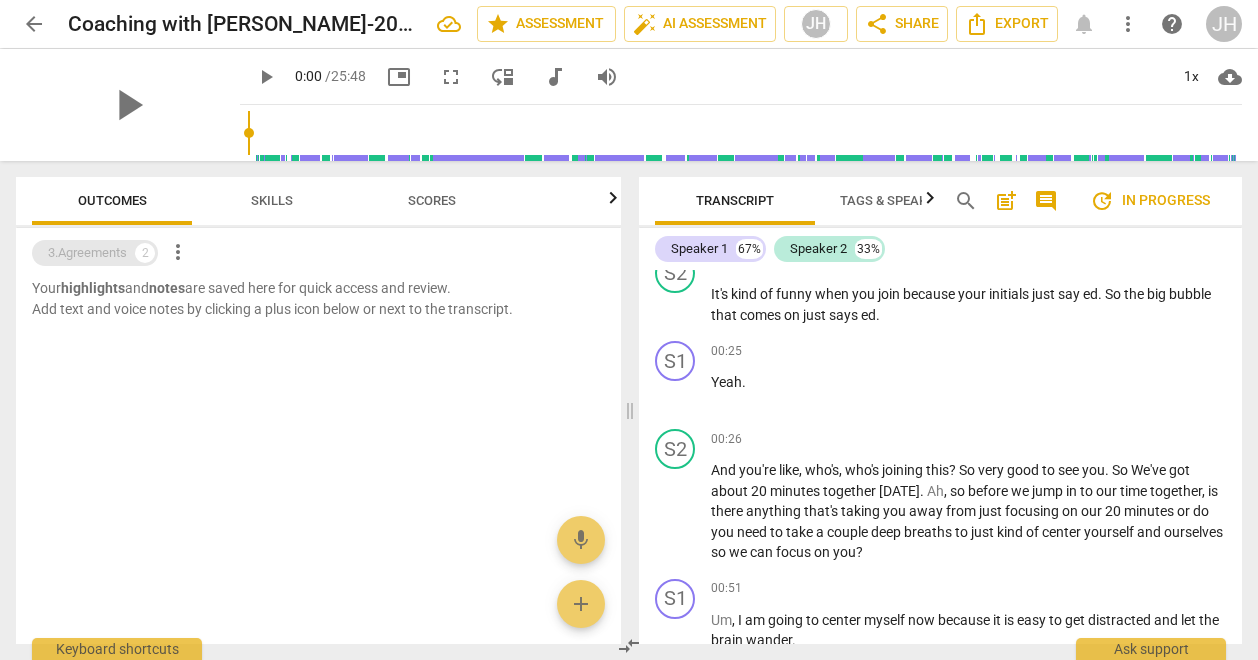 scroll, scrollTop: 0, scrollLeft: 0, axis: both 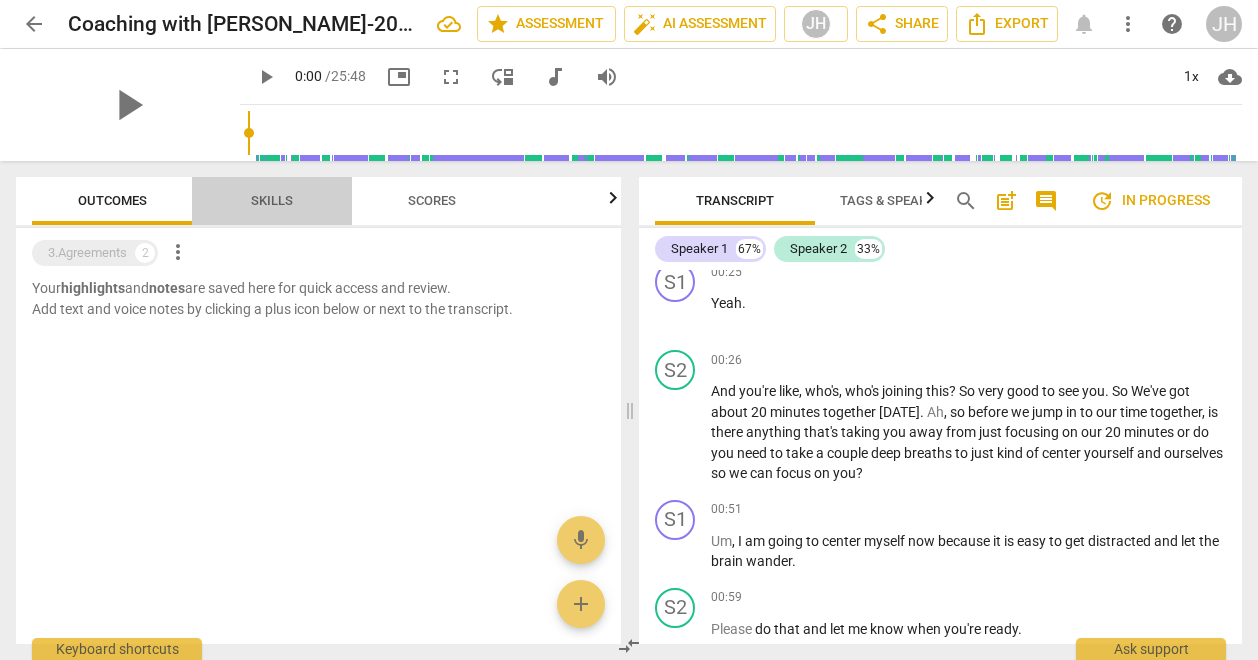 click on "Skills" at bounding box center [272, 200] 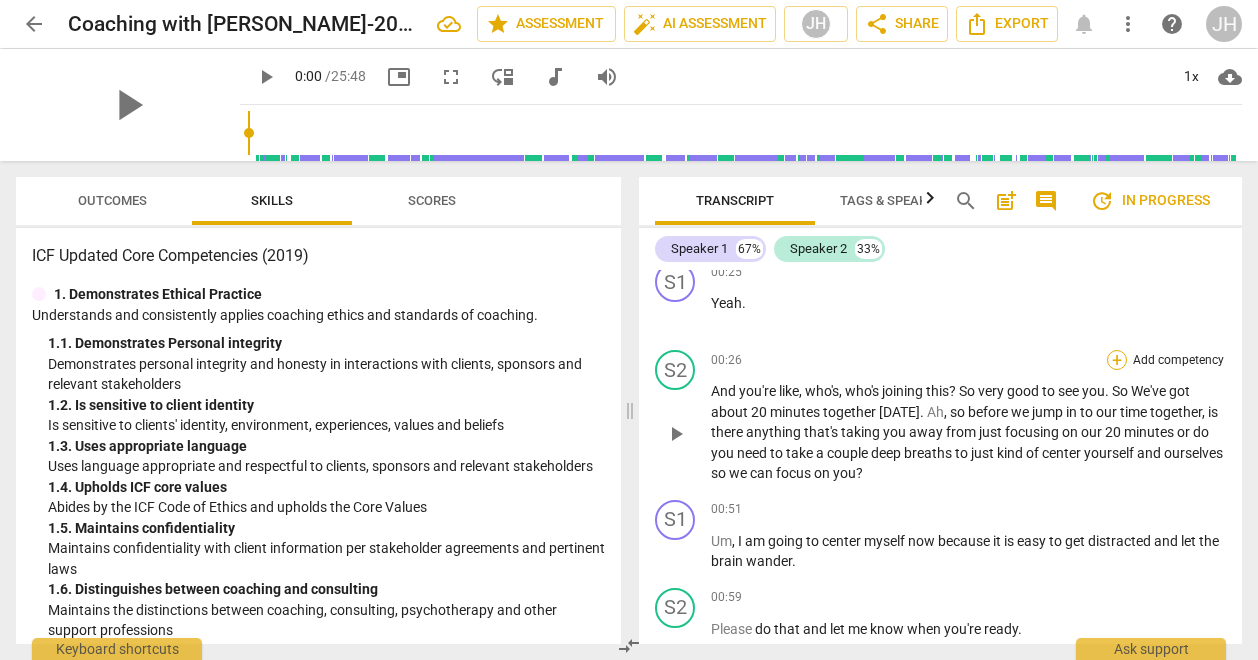 click on "+" at bounding box center (1117, 360) 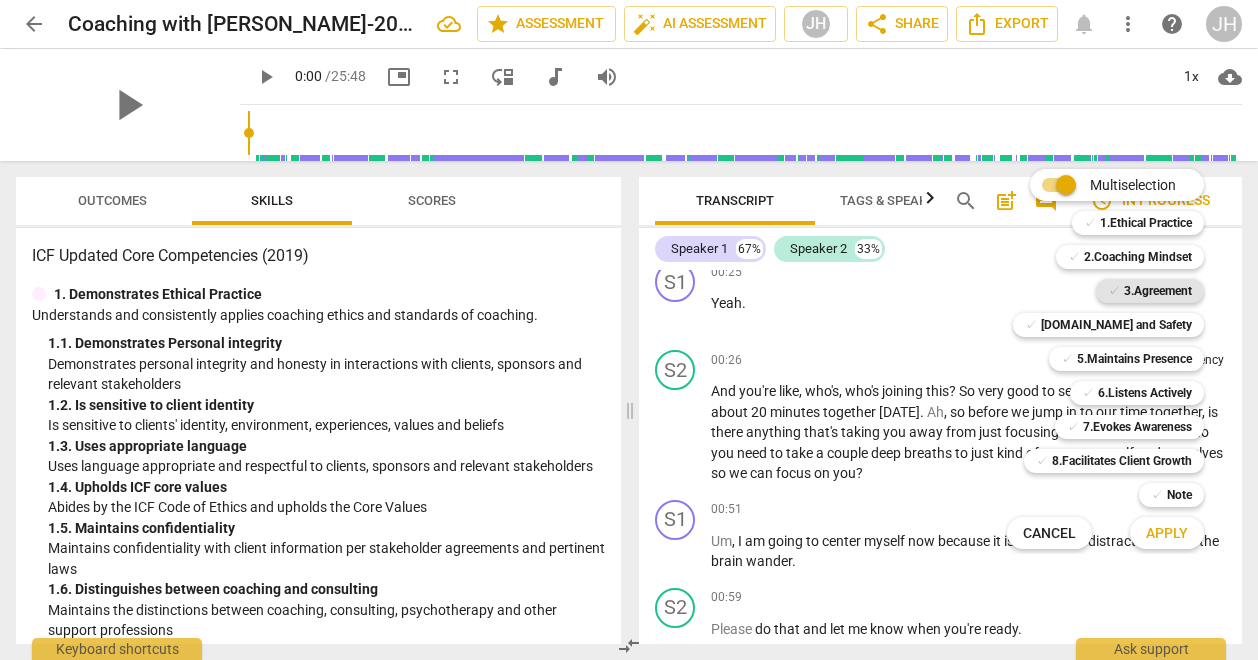 click on "3.Agreement" at bounding box center (1158, 291) 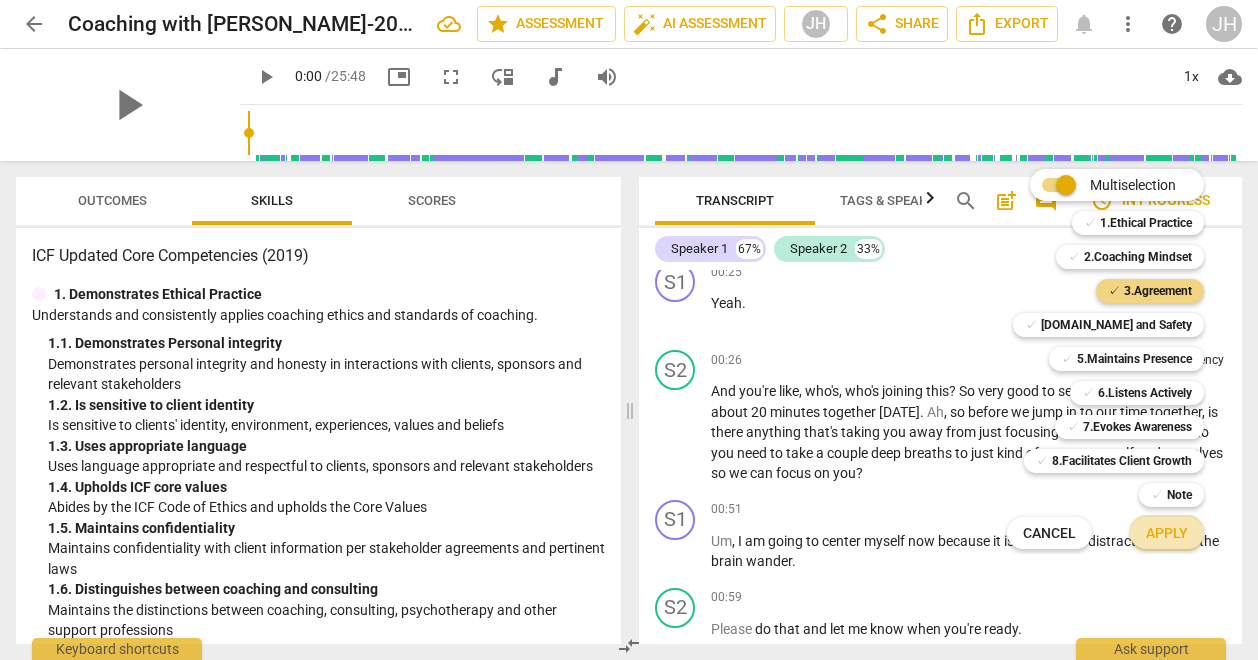 click on "Apply" at bounding box center (1167, 534) 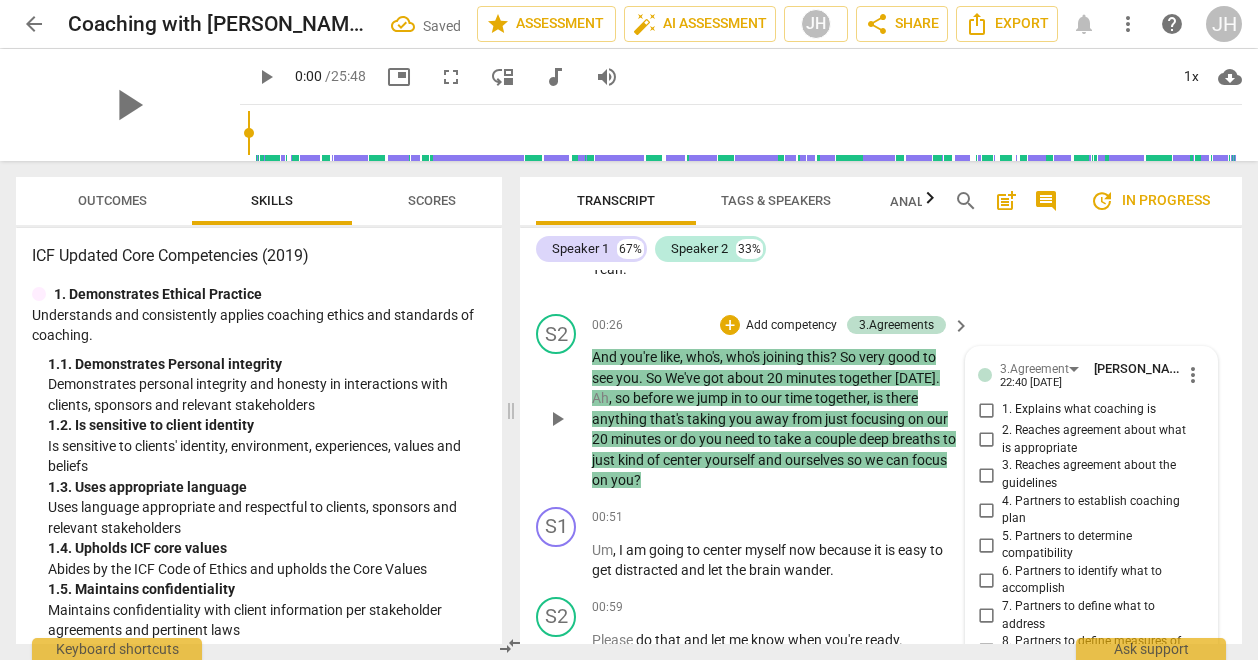 scroll, scrollTop: 527, scrollLeft: 0, axis: vertical 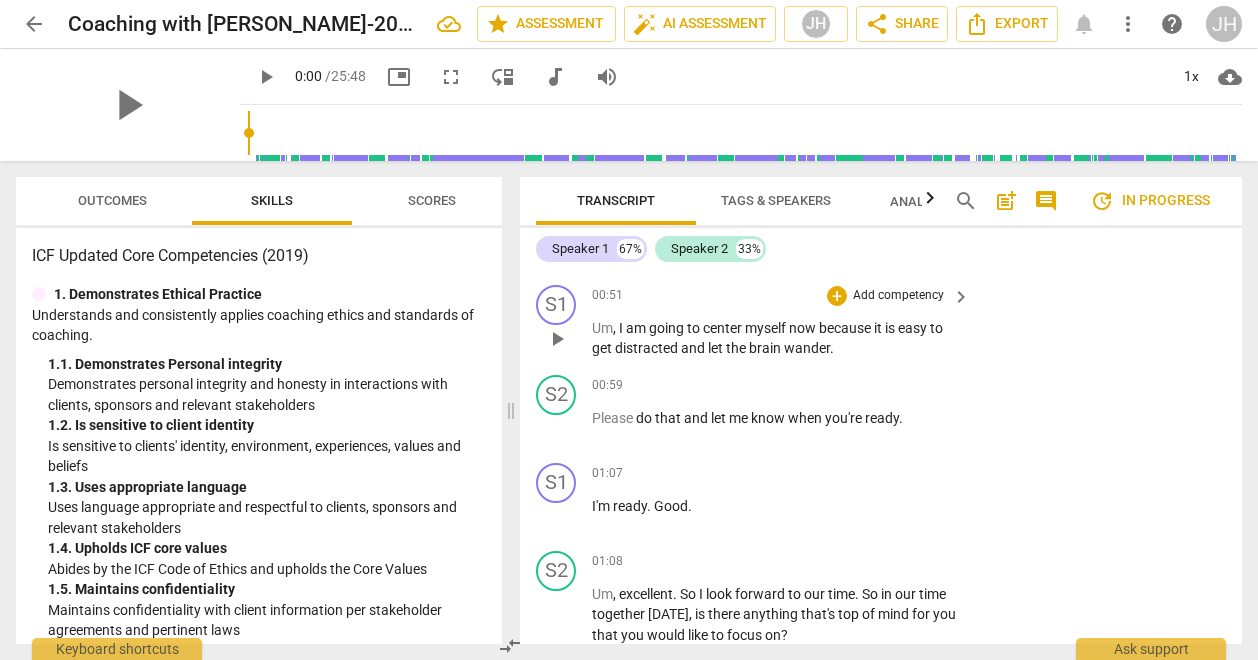 click on "keyboard_arrow_right" at bounding box center (961, 297) 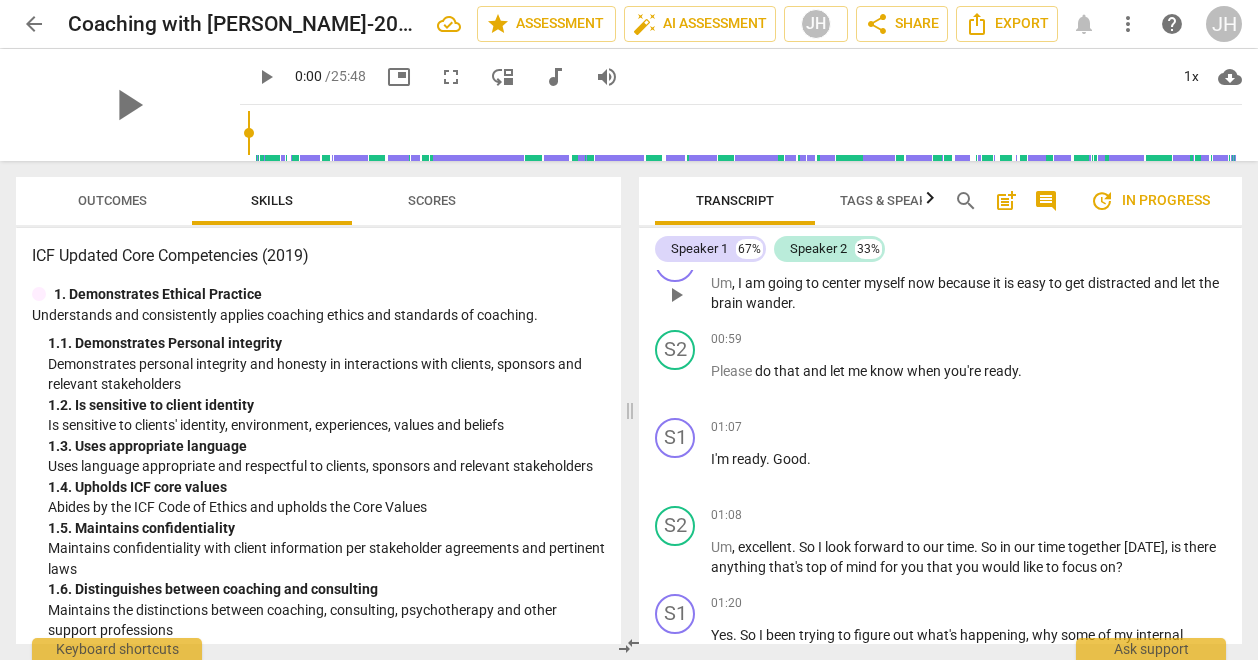 scroll, scrollTop: 802, scrollLeft: 0, axis: vertical 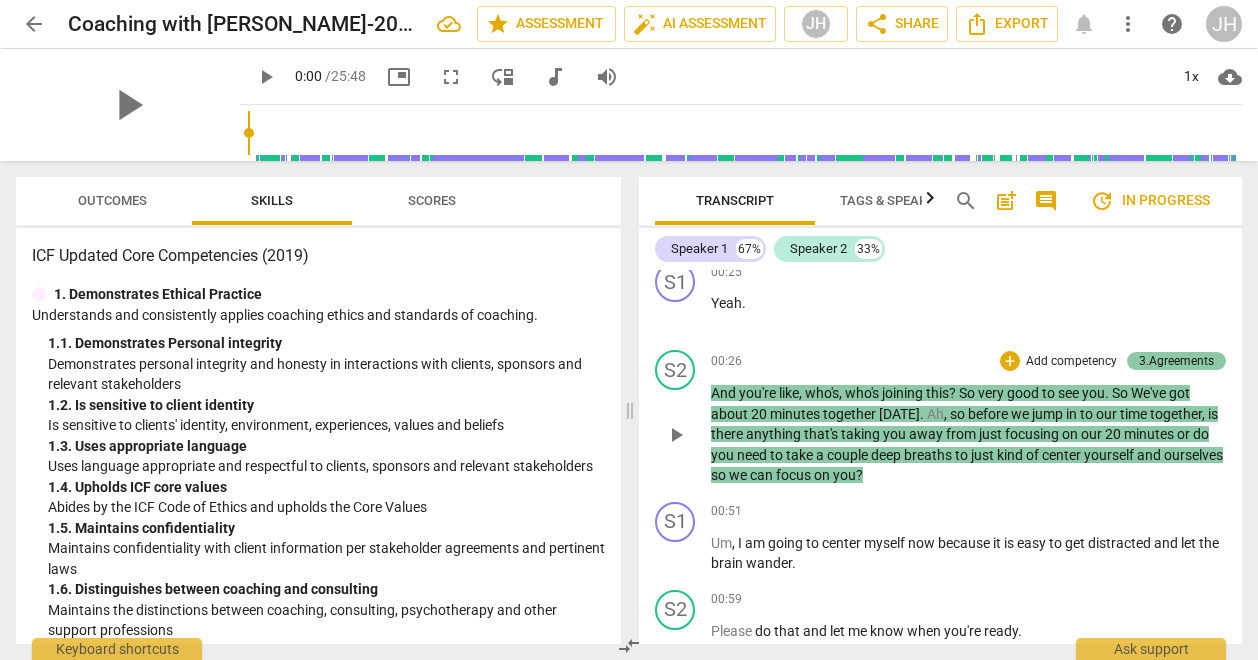 click on "3.Agreements" at bounding box center [1176, 361] 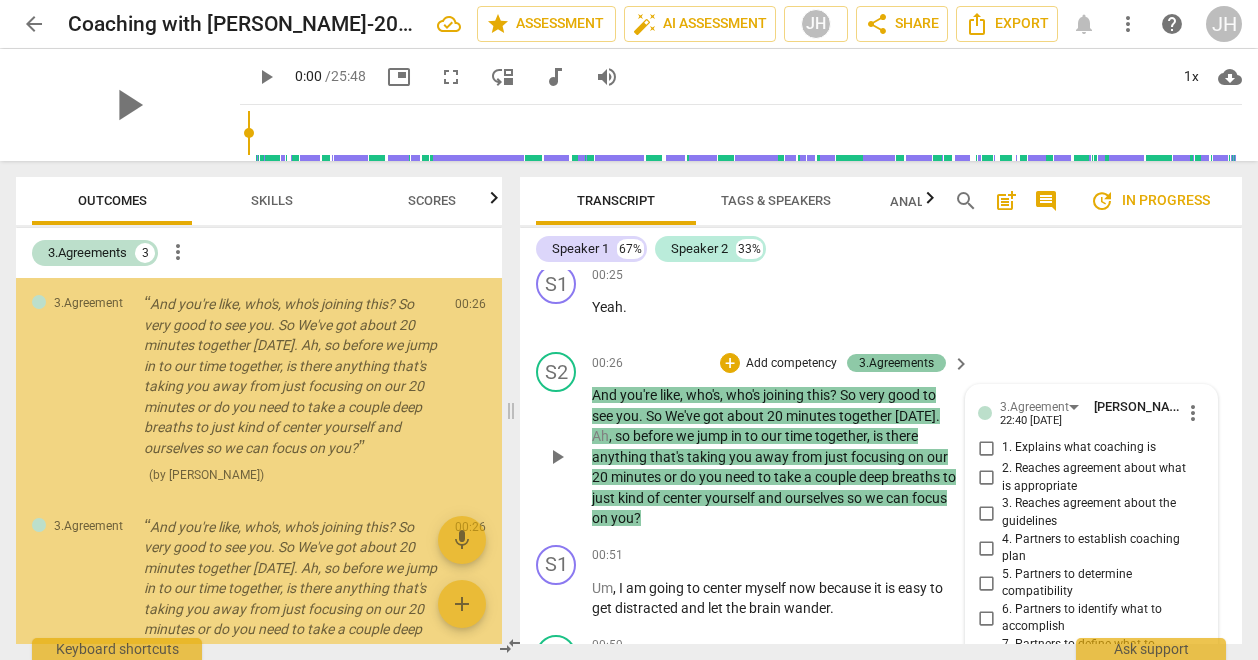 scroll, scrollTop: 932, scrollLeft: 0, axis: vertical 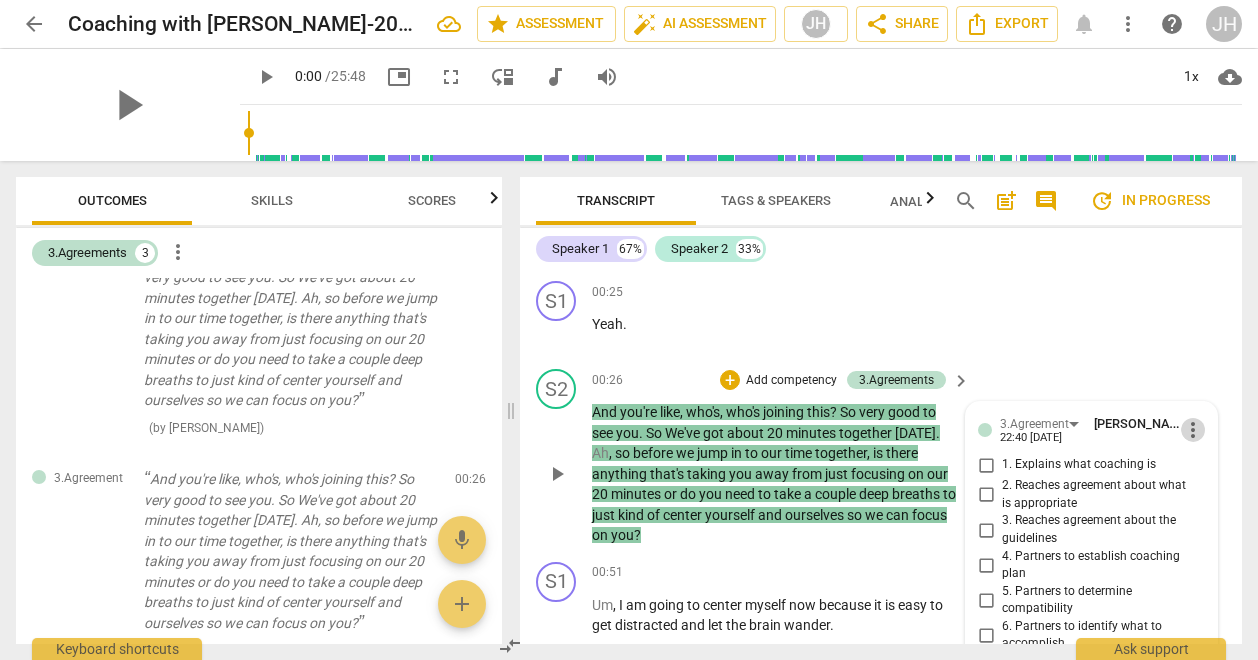 click on "more_vert" at bounding box center [1193, 430] 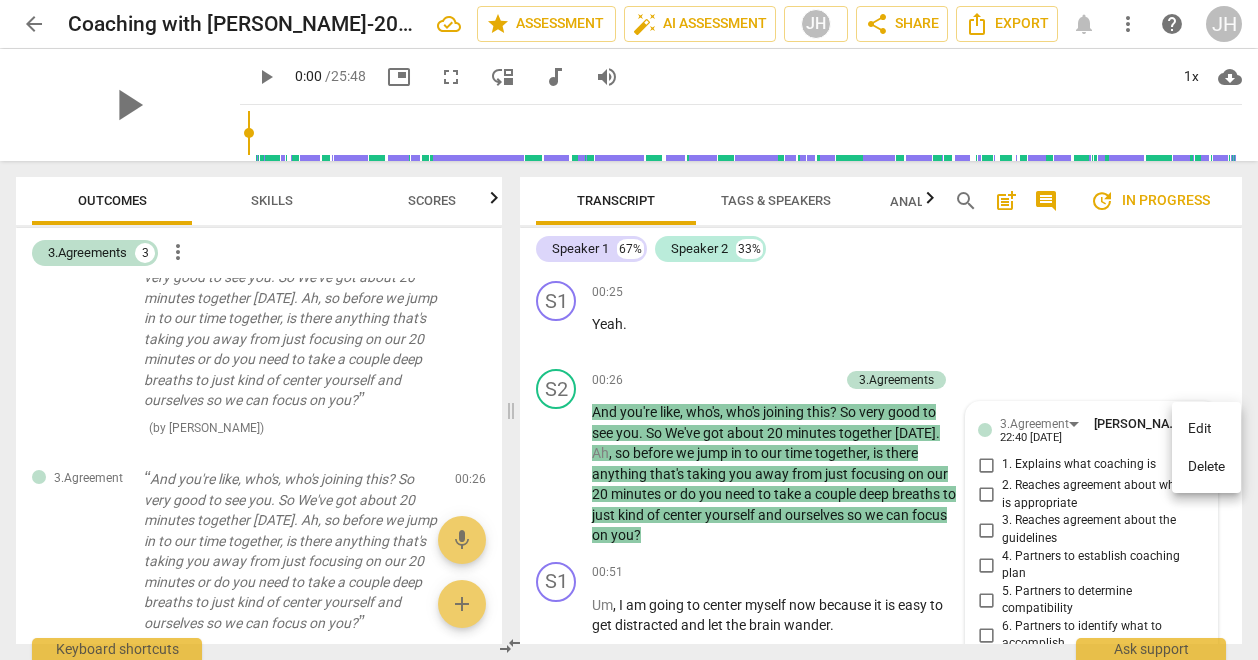 click on "Delete" at bounding box center [1206, 467] 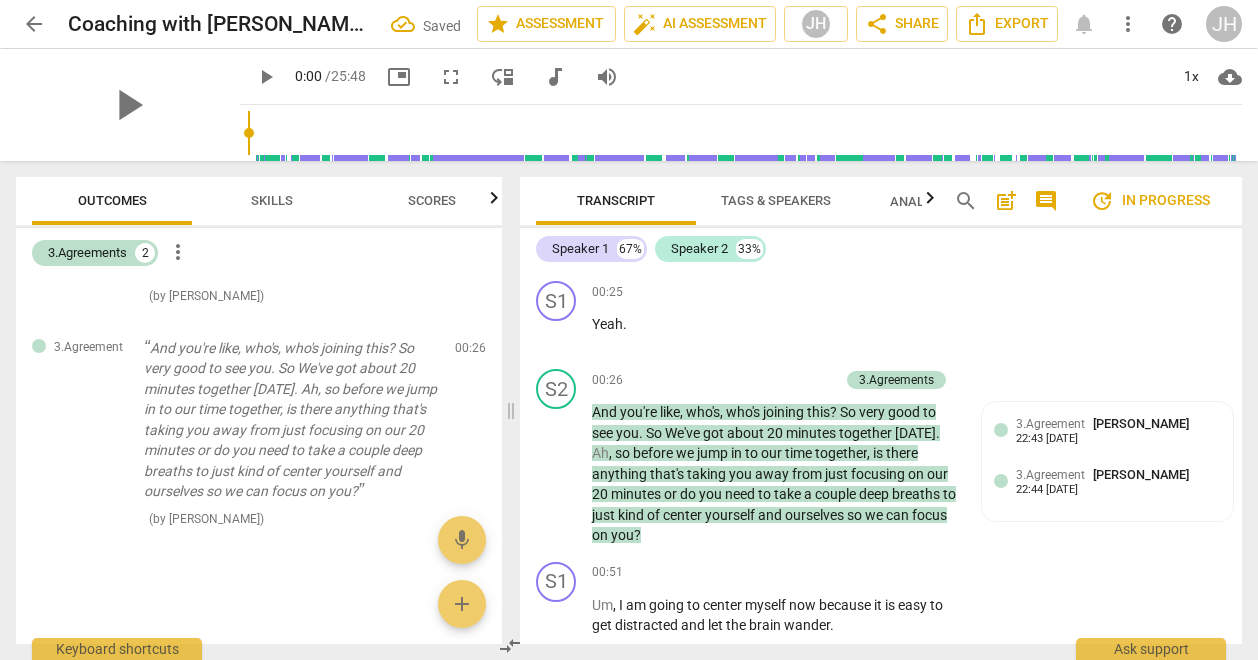 scroll, scrollTop: 48, scrollLeft: 0, axis: vertical 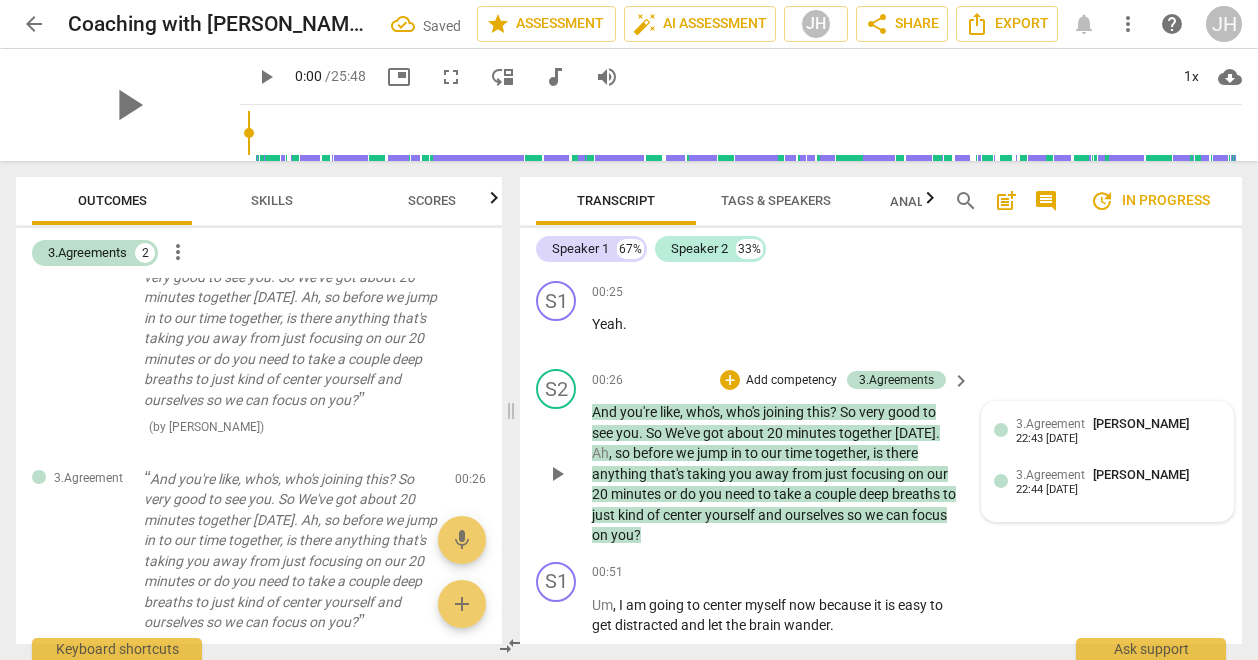 click on "[PERSON_NAME]" at bounding box center [1141, 423] 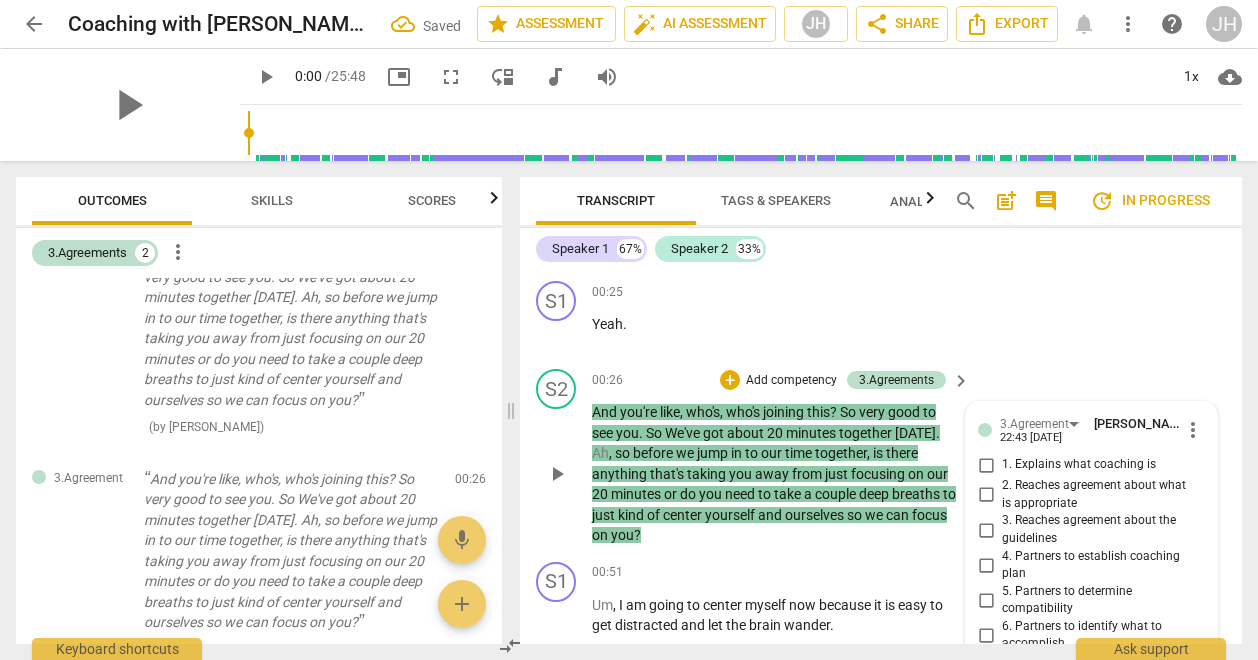 scroll, scrollTop: 921, scrollLeft: 0, axis: vertical 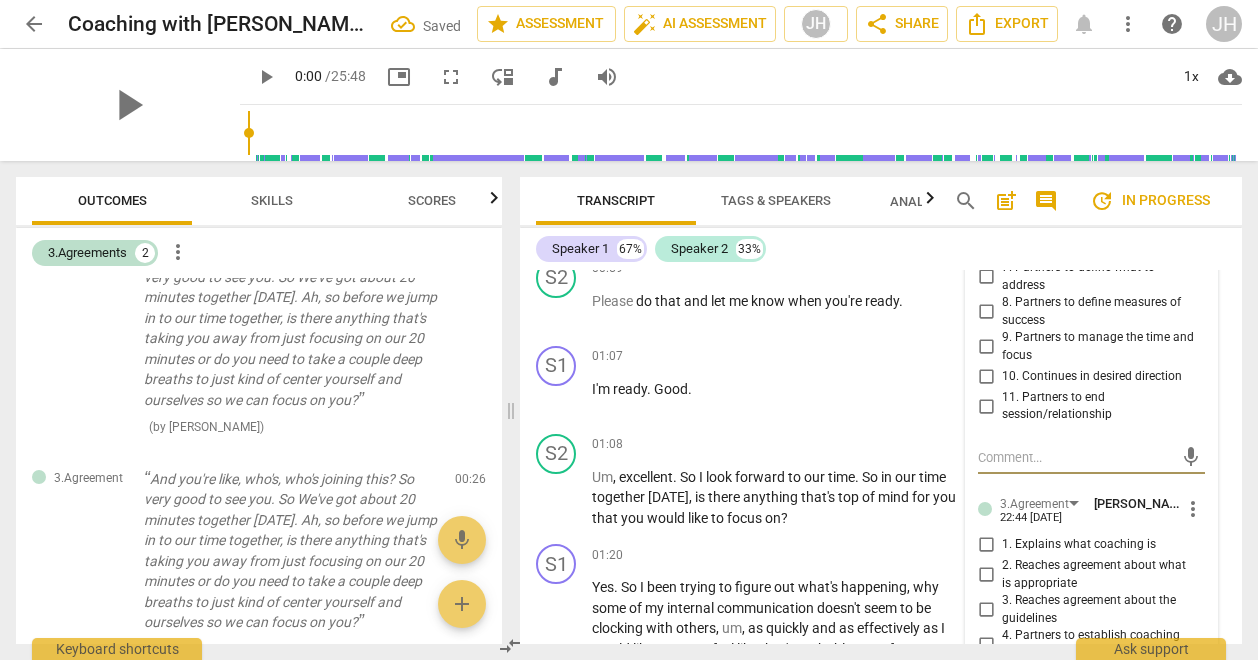 click on "more_vert" at bounding box center [1193, 509] 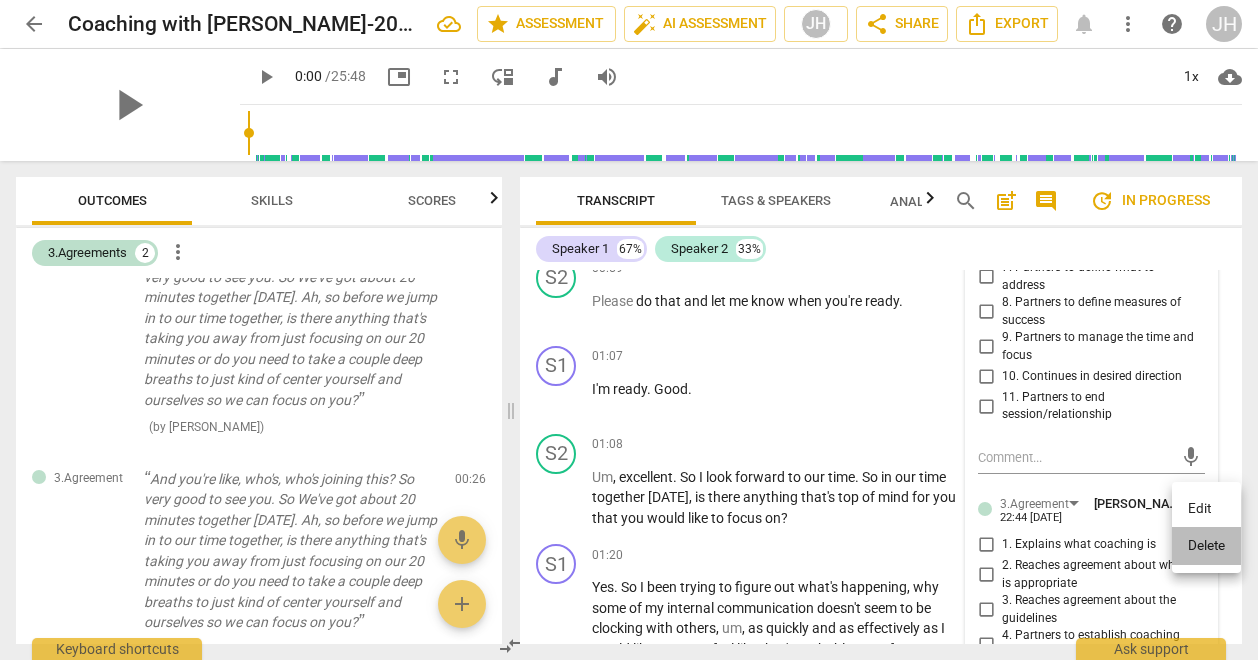 click on "Delete" at bounding box center (1206, 546) 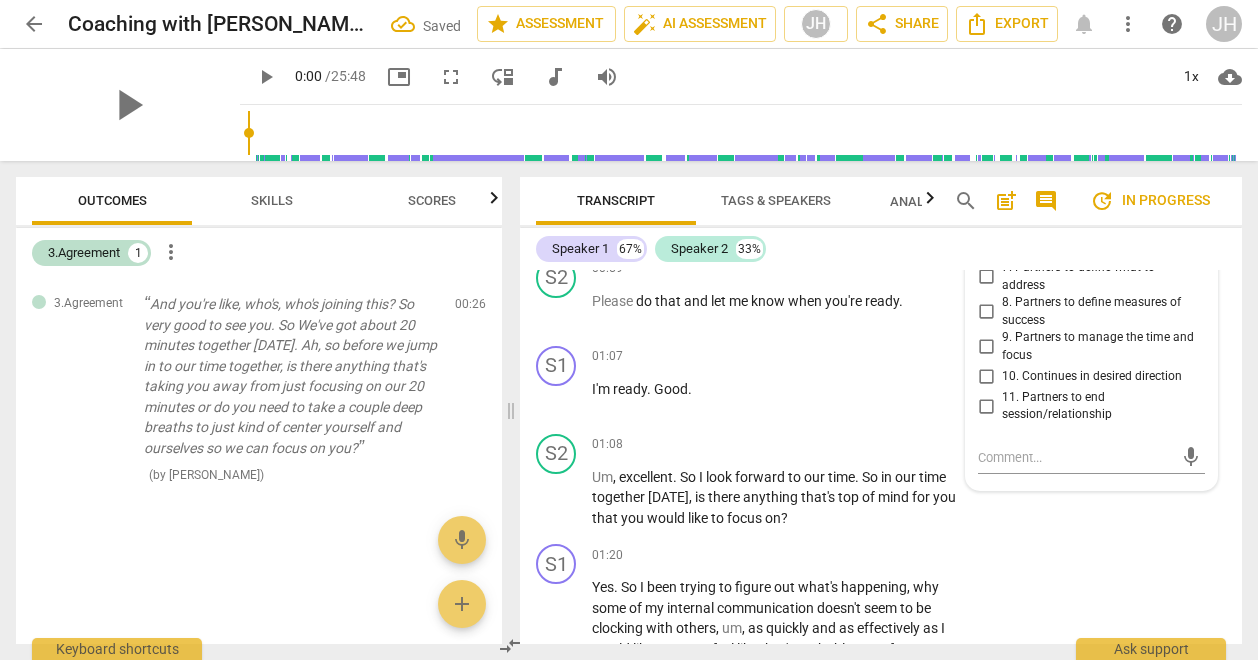 scroll, scrollTop: 0, scrollLeft: 0, axis: both 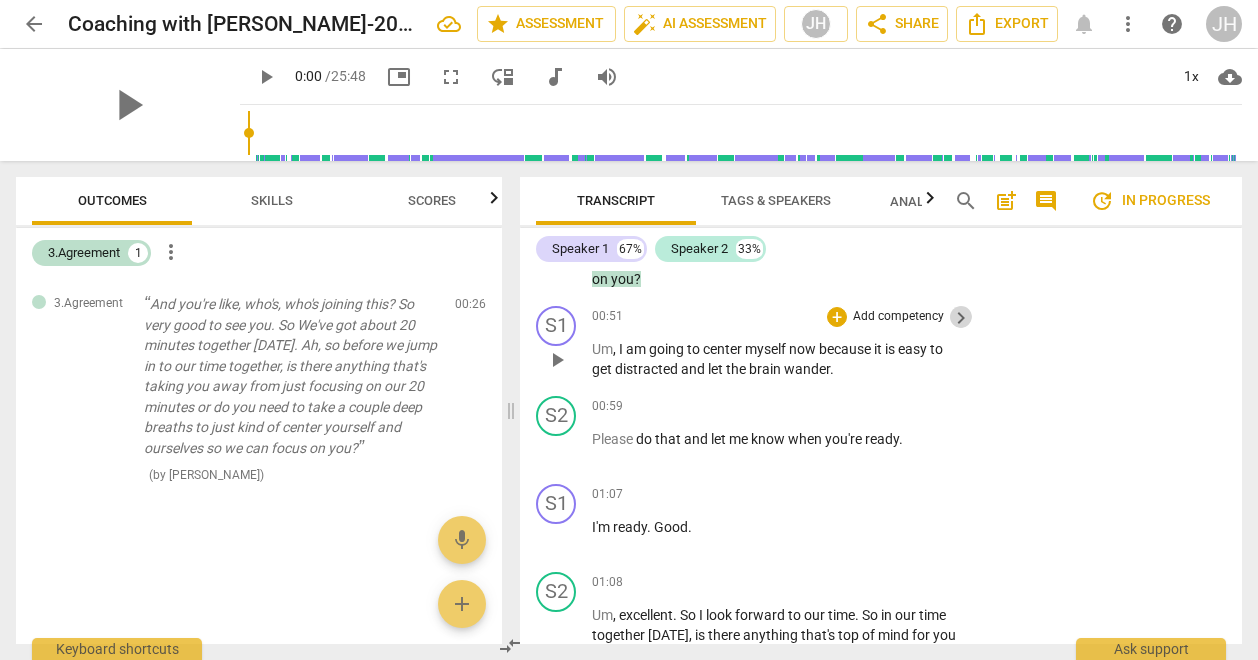click on "keyboard_arrow_right" at bounding box center (961, 318) 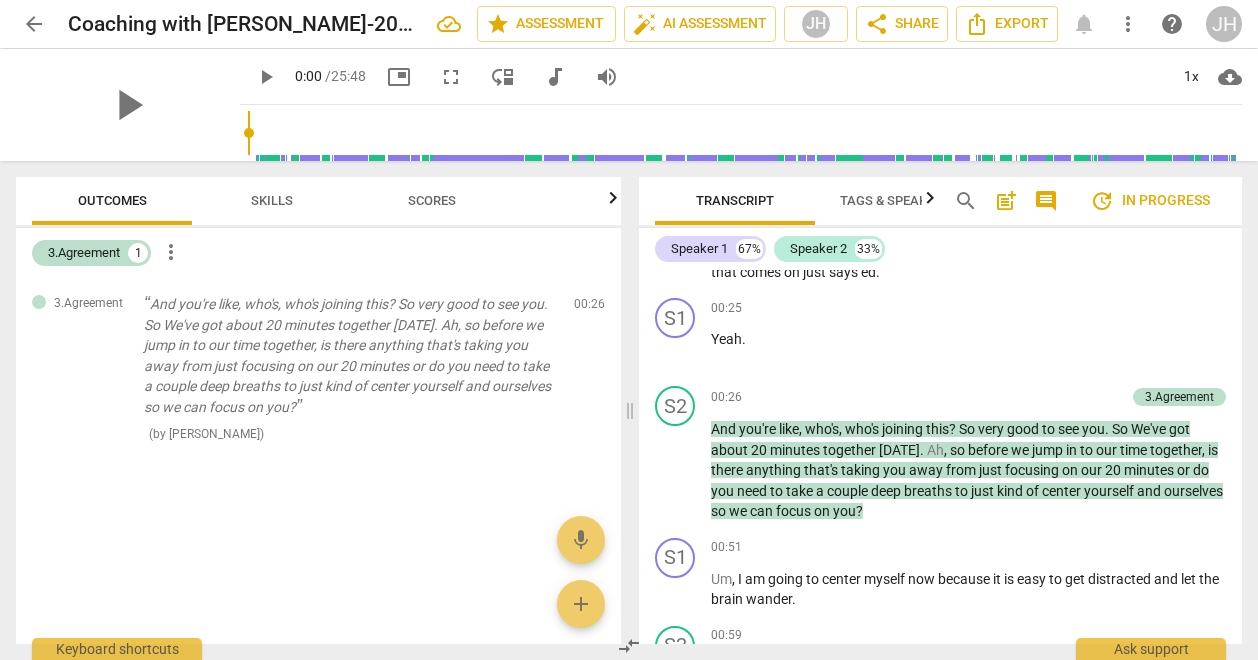 scroll, scrollTop: 526, scrollLeft: 0, axis: vertical 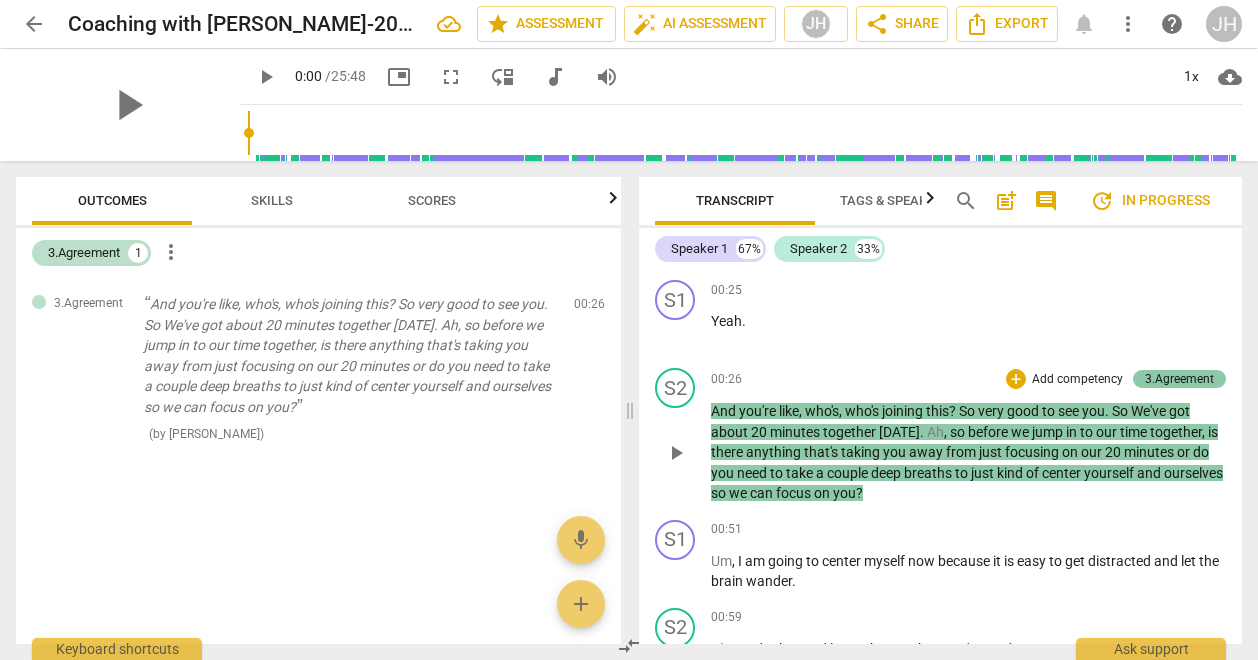 click on "3.Agreement" at bounding box center [1179, 379] 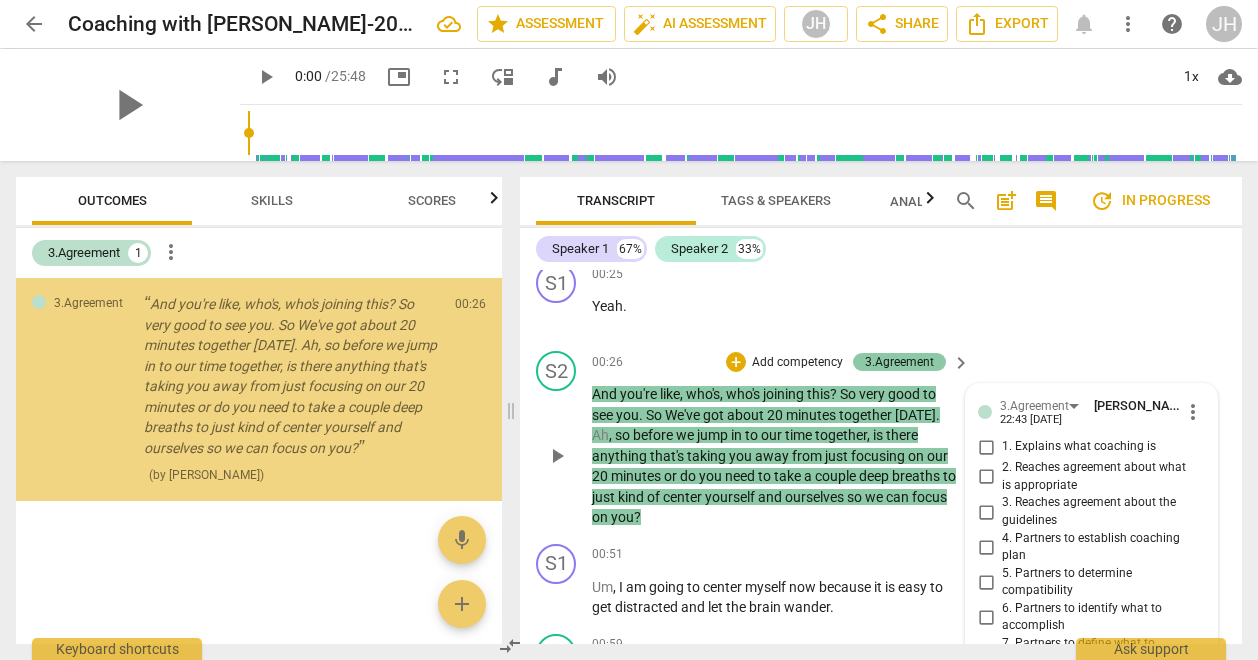 scroll, scrollTop: 527, scrollLeft: 0, axis: vertical 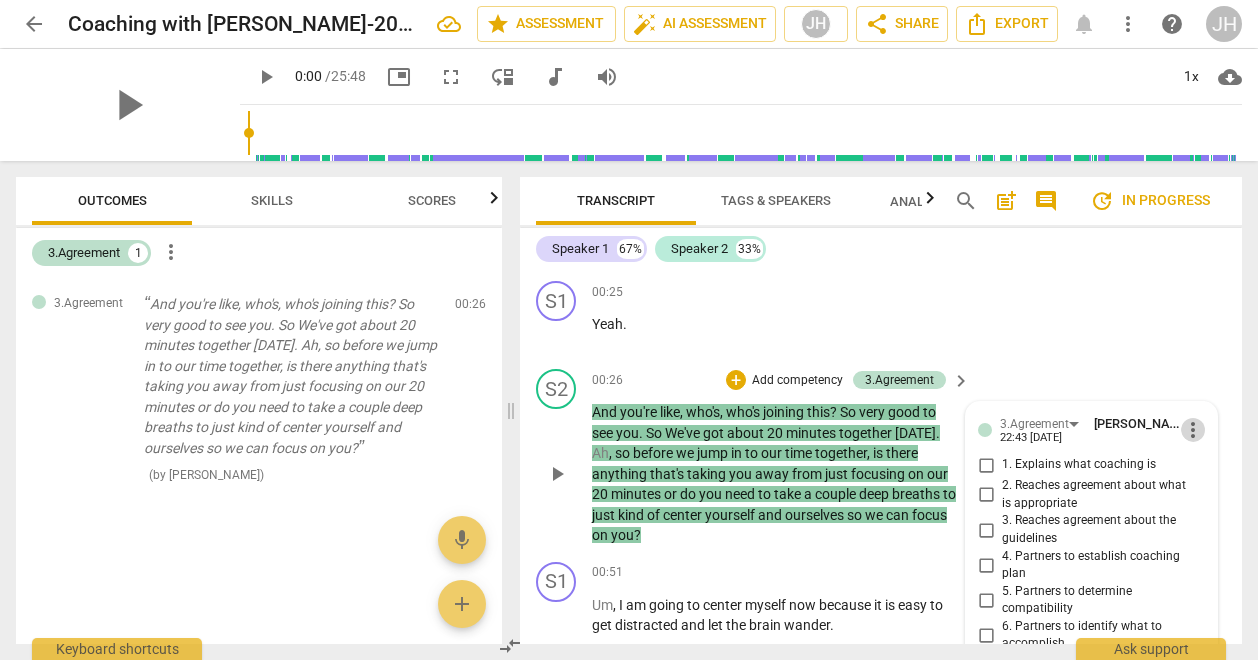 click on "more_vert" at bounding box center [1193, 430] 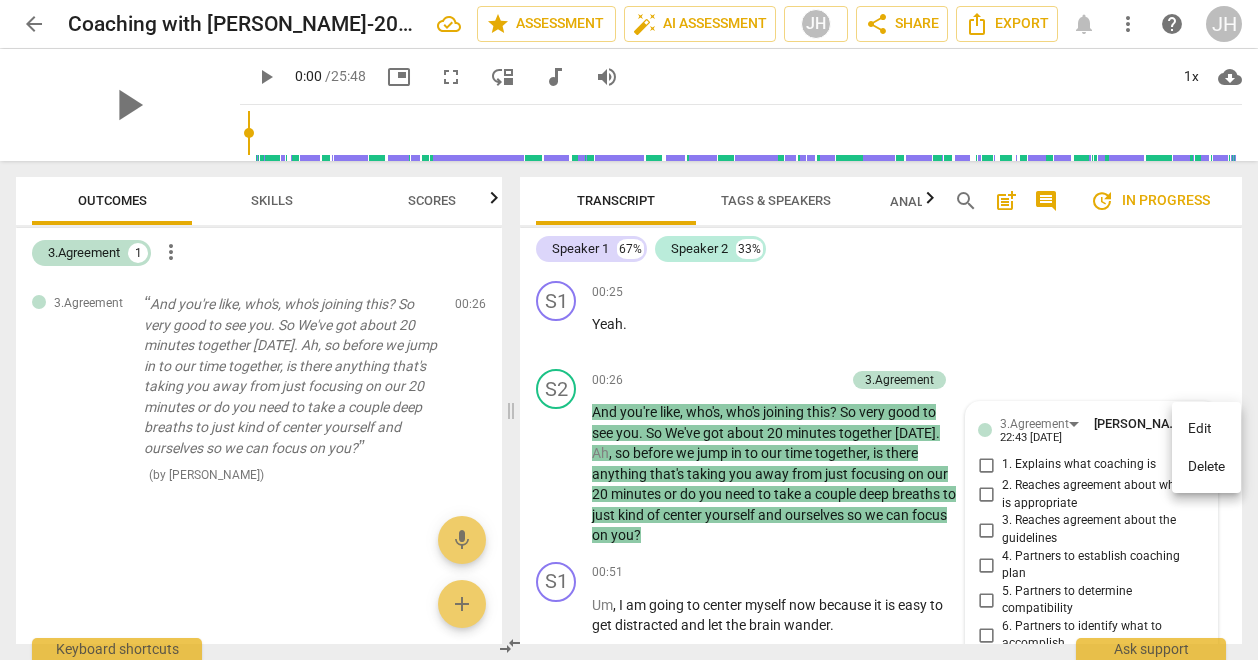 click on "Edit" at bounding box center (1206, 429) 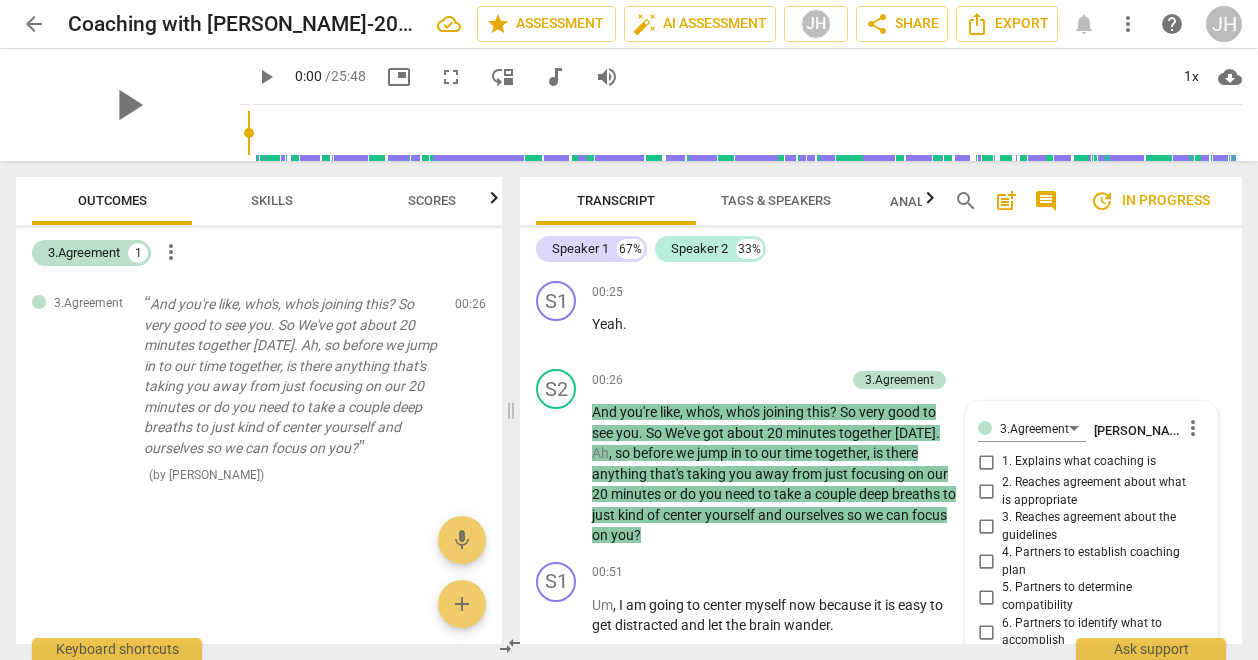 scroll, scrollTop: 914, scrollLeft: 0, axis: vertical 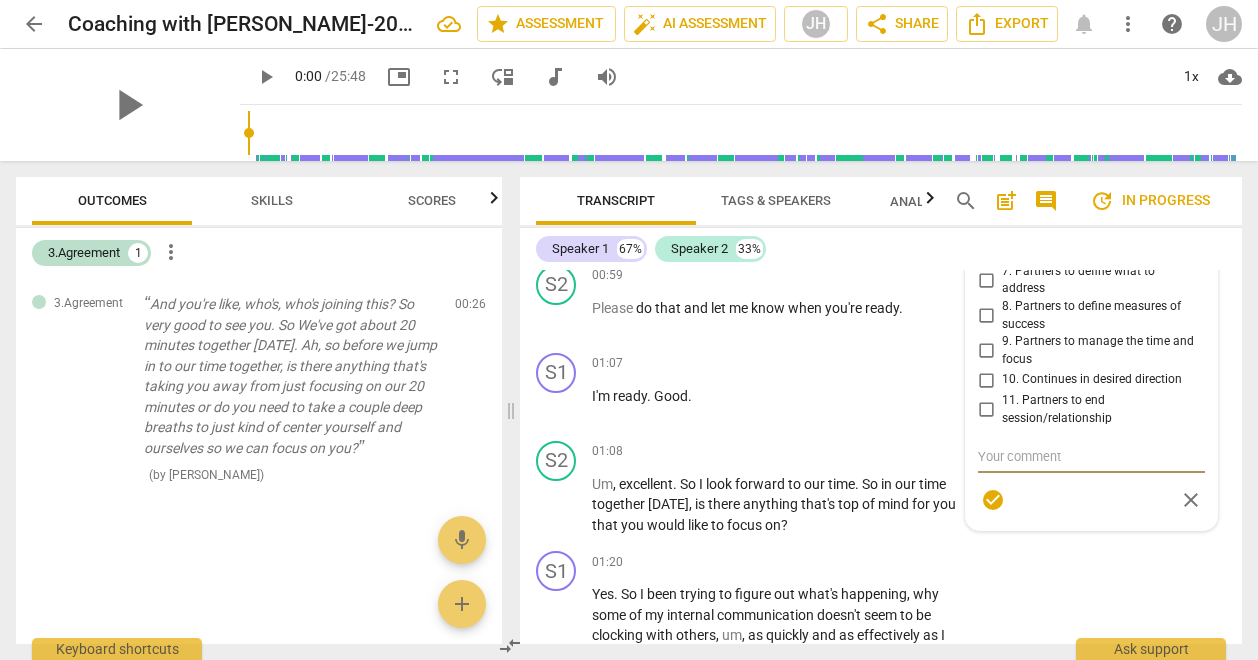 click on "3.Agreement [PERSON_NAME] more_vert 1. Explains what coaching is 2. Reaches agreement about what is appropriate 3. Reaches agreement about the guidelines 4. Partners to establish coaching plan 5. Partners to determine compatibility 6. Partners to identify what to accomplish 7. Partners to define what to address 8. Partners to define measures of success 9. Partners to manage the time and focus 10. Continues in desired direction 11. Partners to end session/relationship check_circle close" at bounding box center [1091, 272] 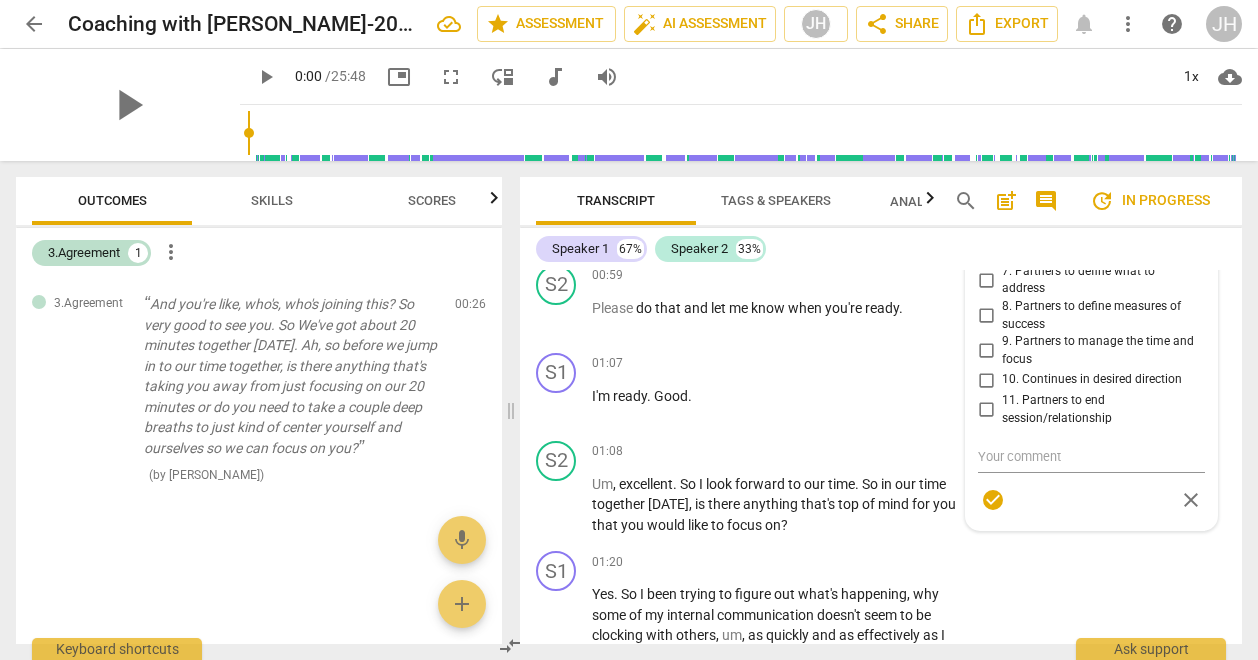 click on "3.Agreement [PERSON_NAME] more_vert 1. Explains what coaching is 2. Reaches agreement about what is appropriate 3. Reaches agreement about the guidelines 4. Partners to establish coaching plan 5. Partners to determine compatibility 6. Partners to identify what to accomplish 7. Partners to define what to address 8. Partners to define measures of success 9. Partners to manage the time and focus 10. Continues in desired direction 11. Partners to end session/relationship check_circle close" at bounding box center [1091, 272] 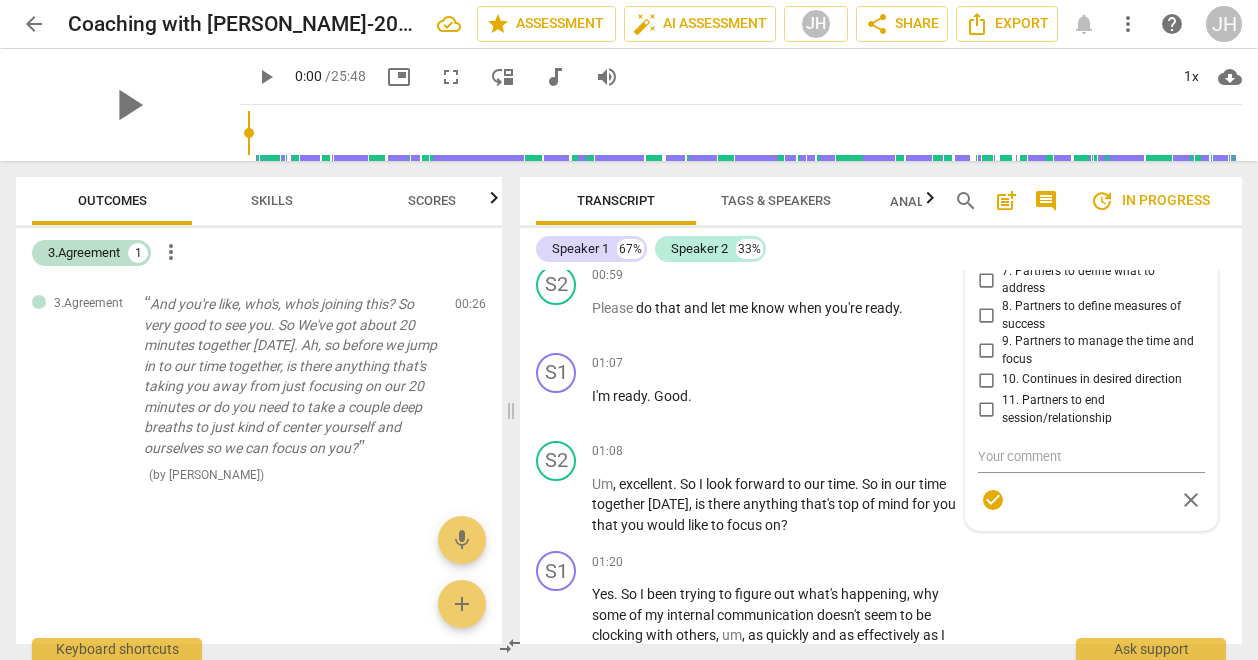 click on "3.Agreement [PERSON_NAME] more_vert 1. Explains what coaching is 2. Reaches agreement about what is appropriate 3. Reaches agreement about the guidelines 4. Partners to establish coaching plan 5. Partners to determine compatibility 6. Partners to identify what to accomplish 7. Partners to define what to address 8. Partners to define measures of success 9. Partners to manage the time and focus 10. Continues in desired direction 11. Partners to end session/relationship check_circle close" at bounding box center (1091, 272) 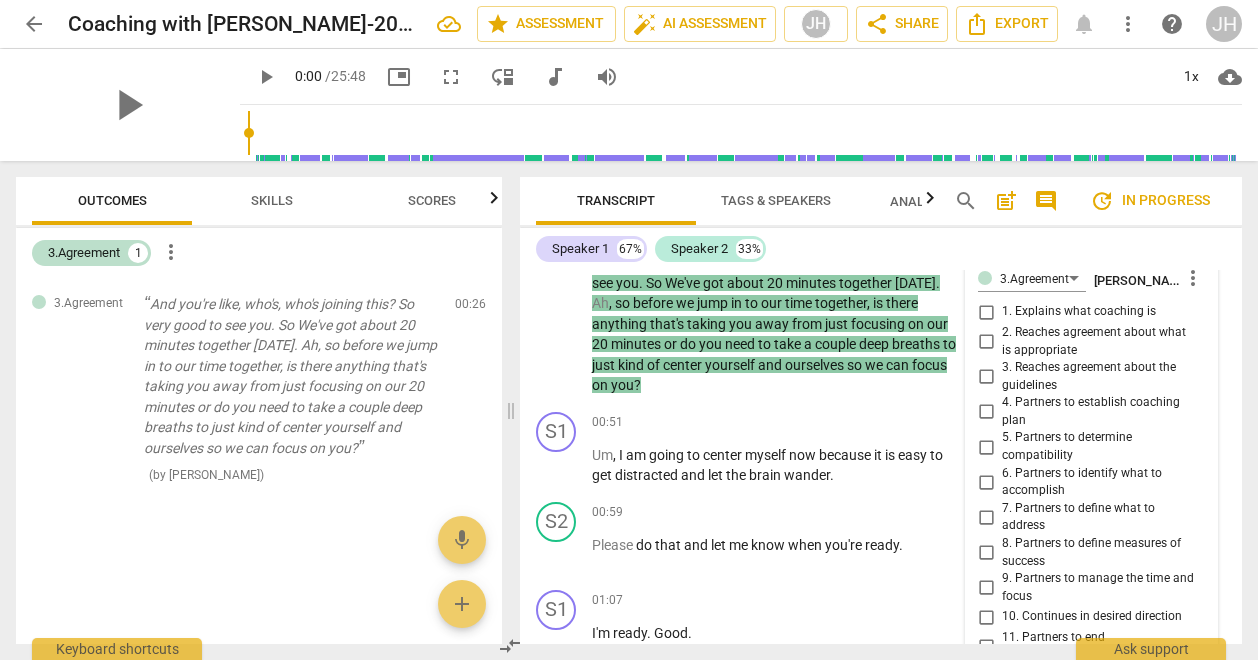 scroll, scrollTop: 740, scrollLeft: 0, axis: vertical 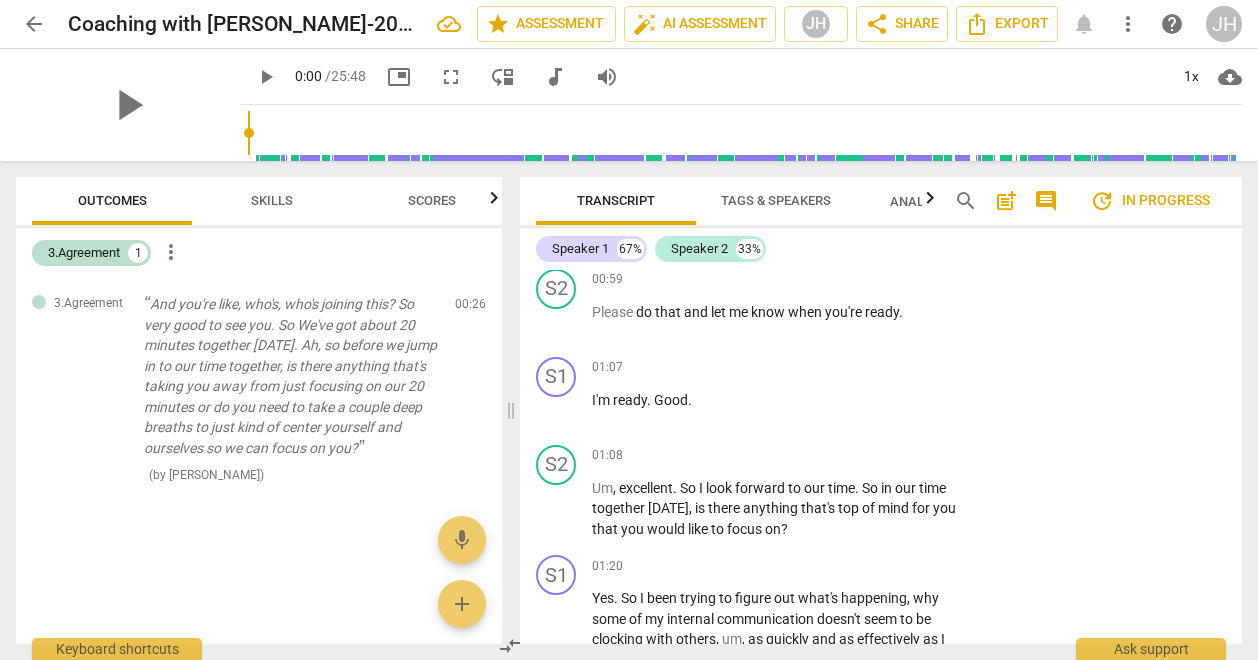 click on "Skills" at bounding box center (272, 200) 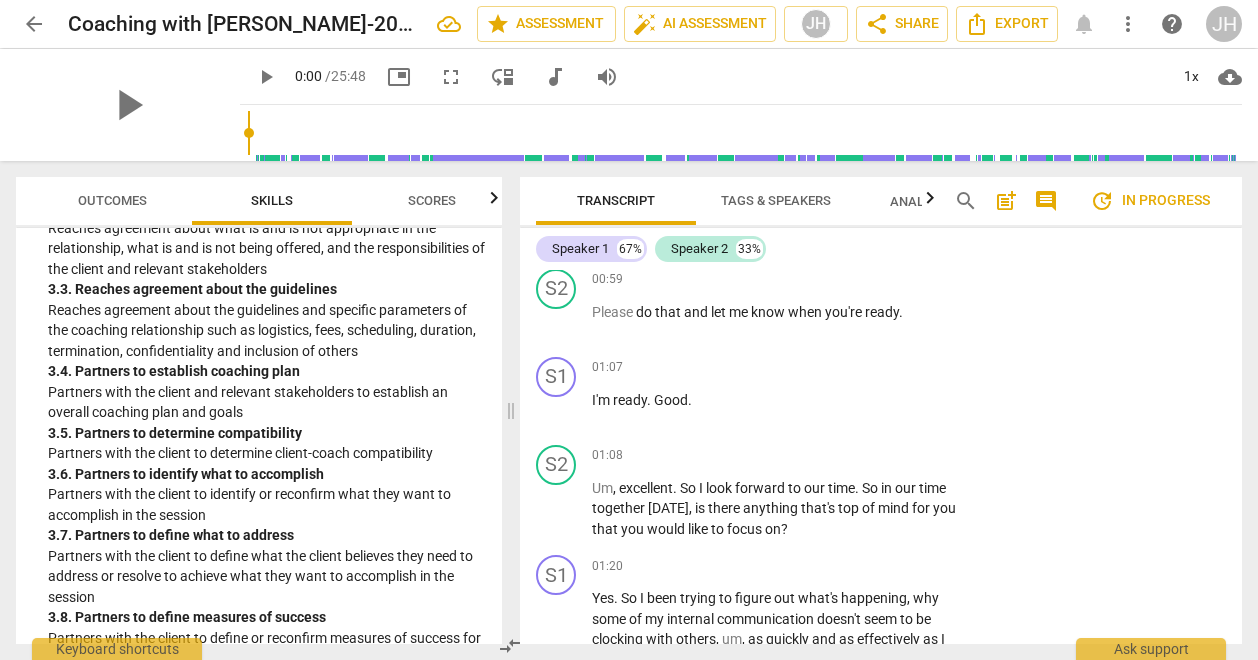 scroll, scrollTop: 1189, scrollLeft: 0, axis: vertical 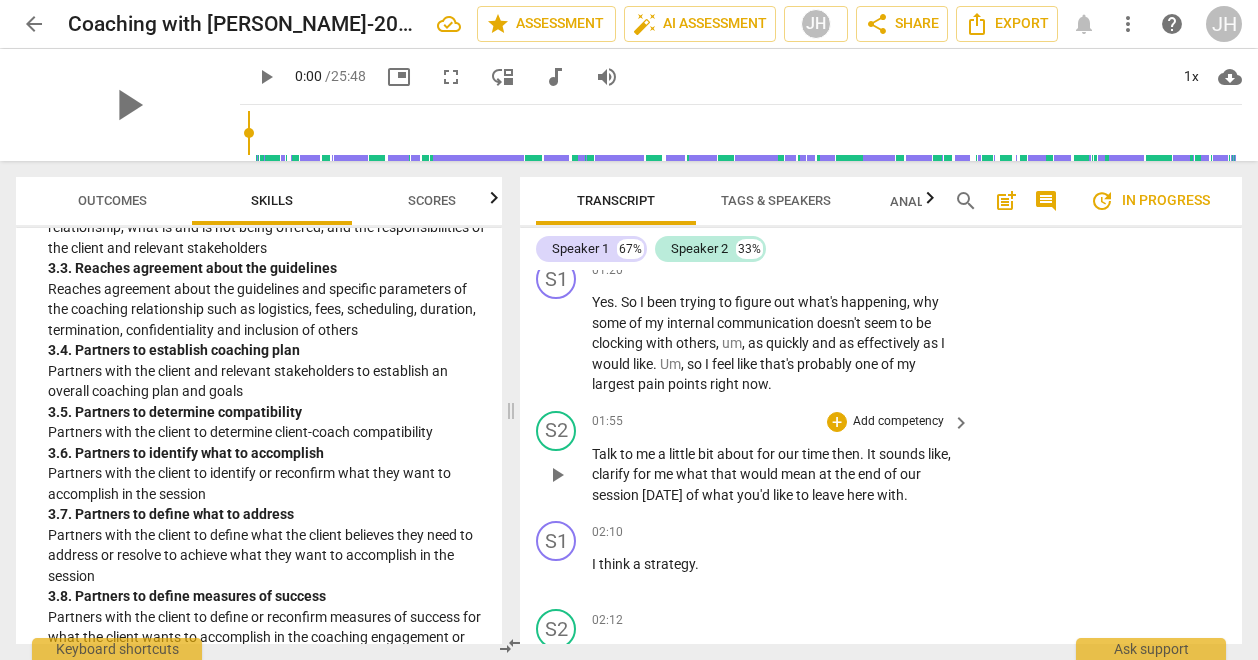 click on "keyboard_arrow_right" at bounding box center [961, 423] 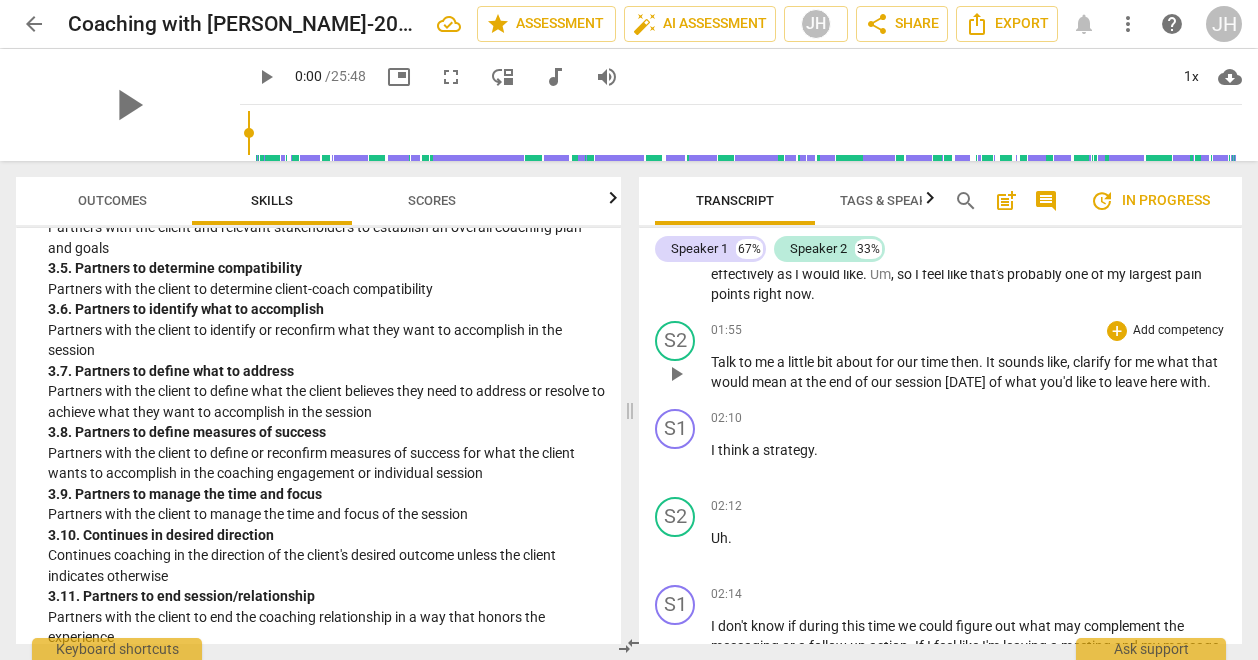 scroll, scrollTop: 1139, scrollLeft: 0, axis: vertical 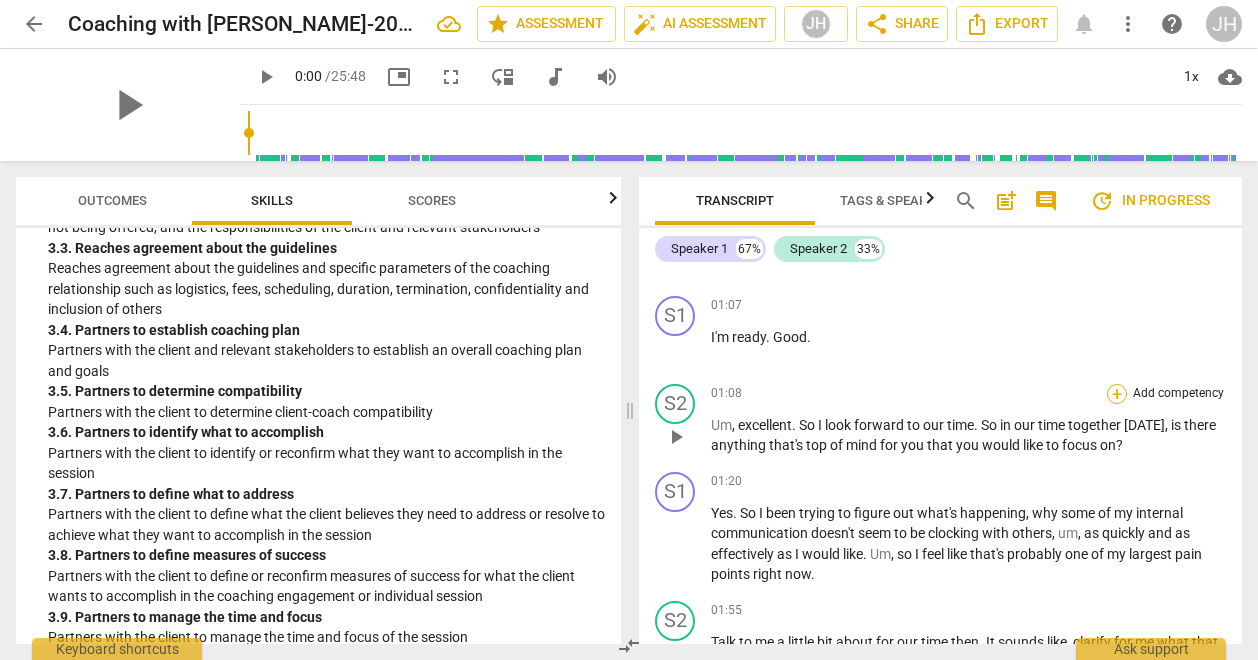 click on "+" at bounding box center [1117, 394] 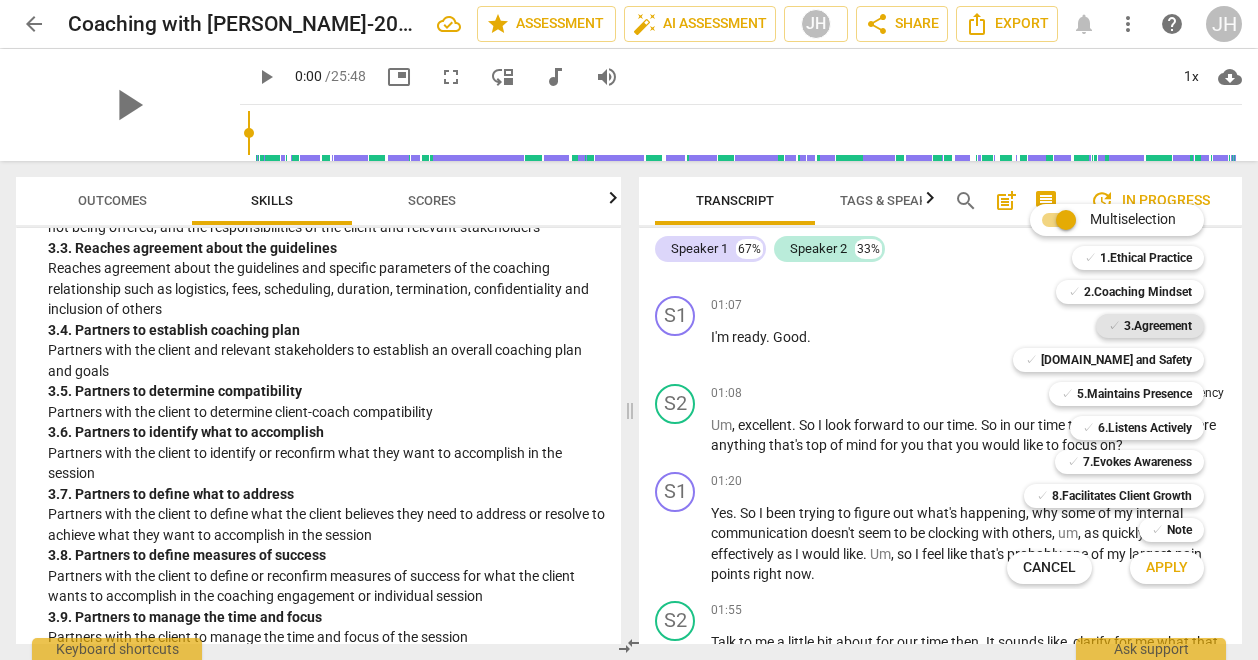 click on "3.Agreement" at bounding box center (1158, 326) 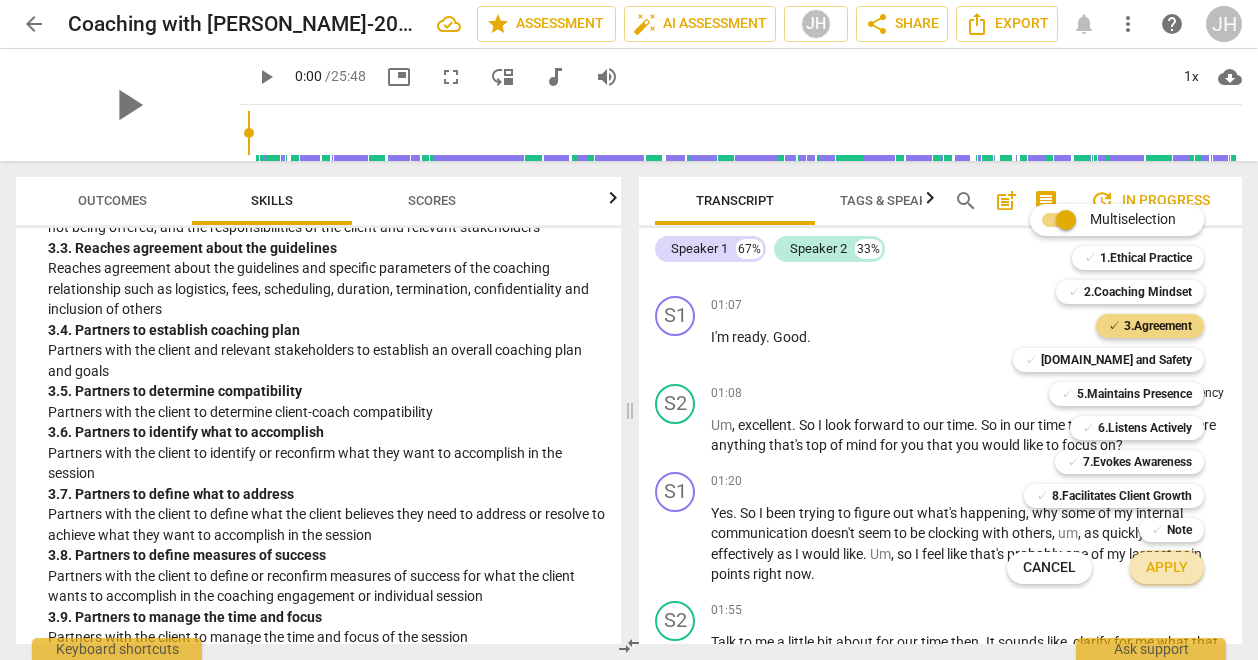 click on "Apply" at bounding box center [1167, 568] 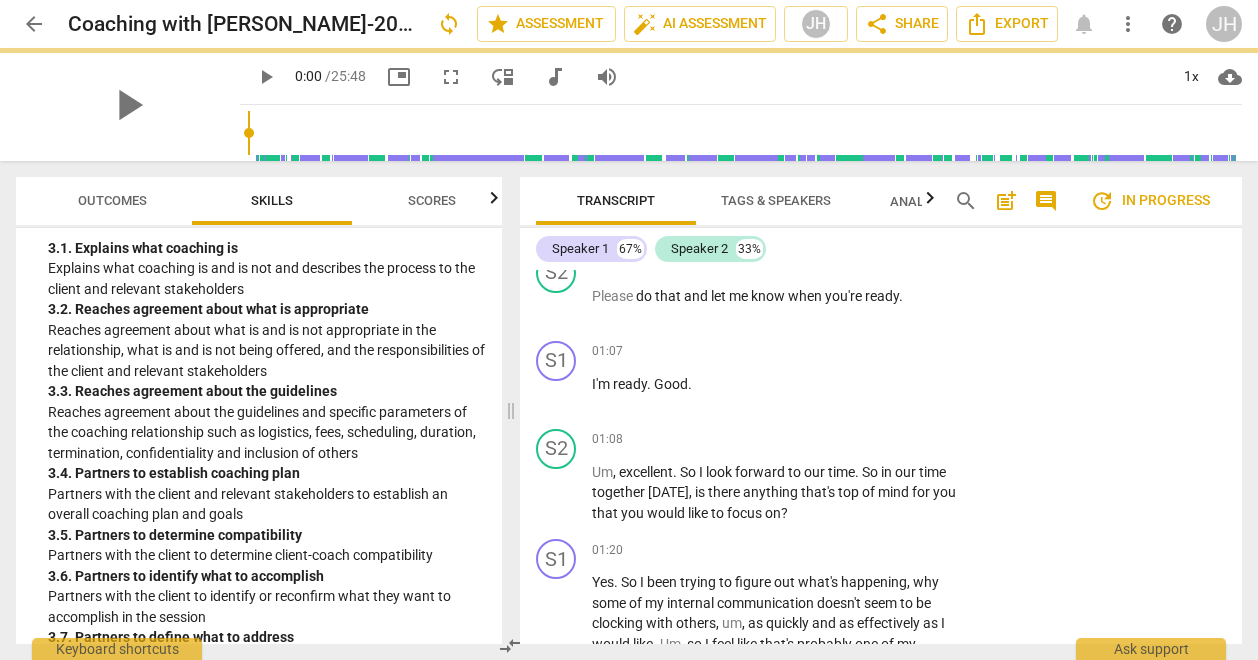scroll, scrollTop: 970, scrollLeft: 0, axis: vertical 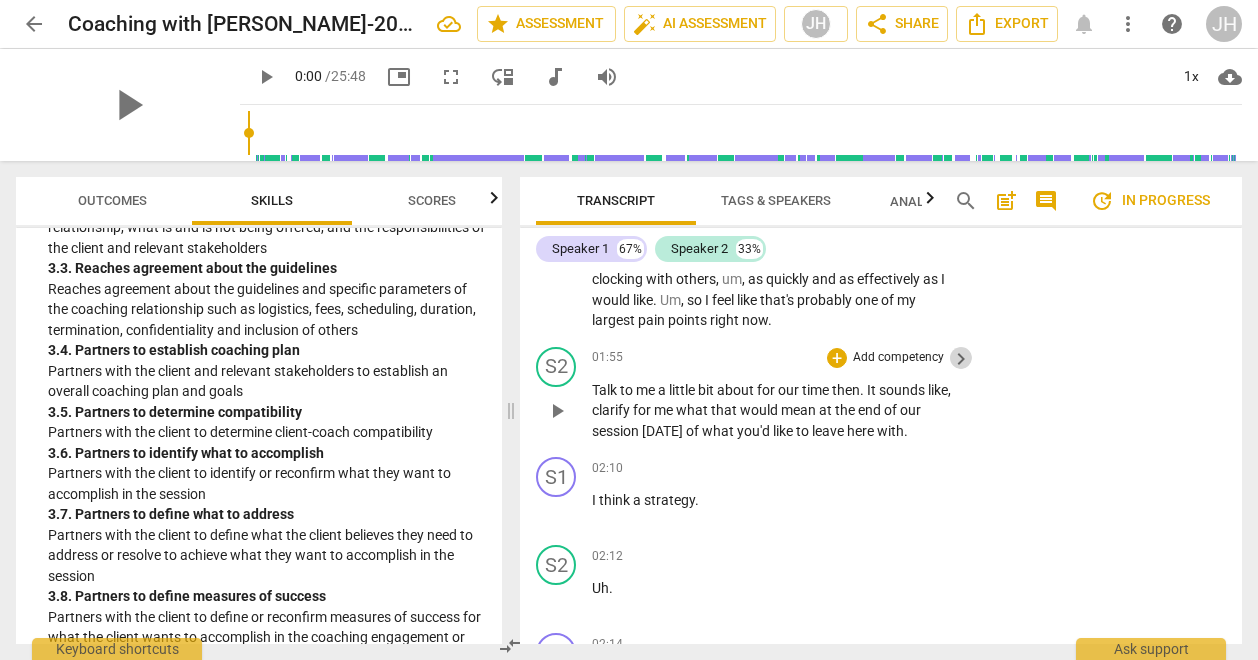 click on "keyboard_arrow_right" at bounding box center [961, 359] 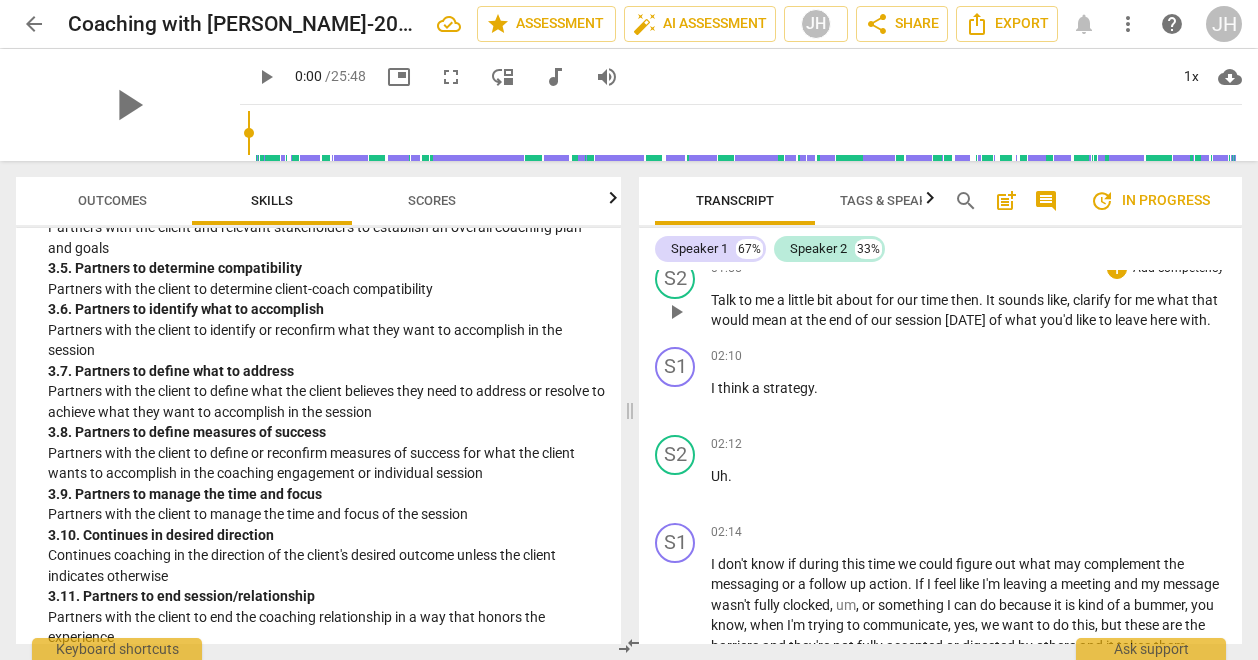 scroll, scrollTop: 1194, scrollLeft: 0, axis: vertical 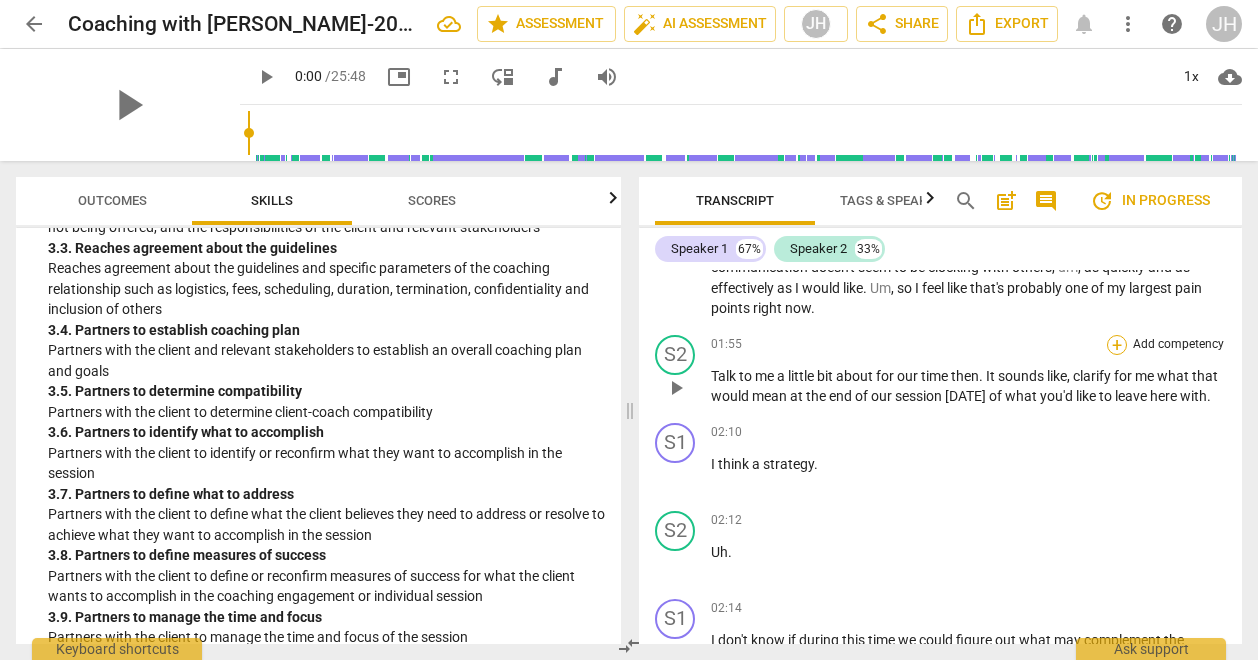 click on "+" at bounding box center [1117, 345] 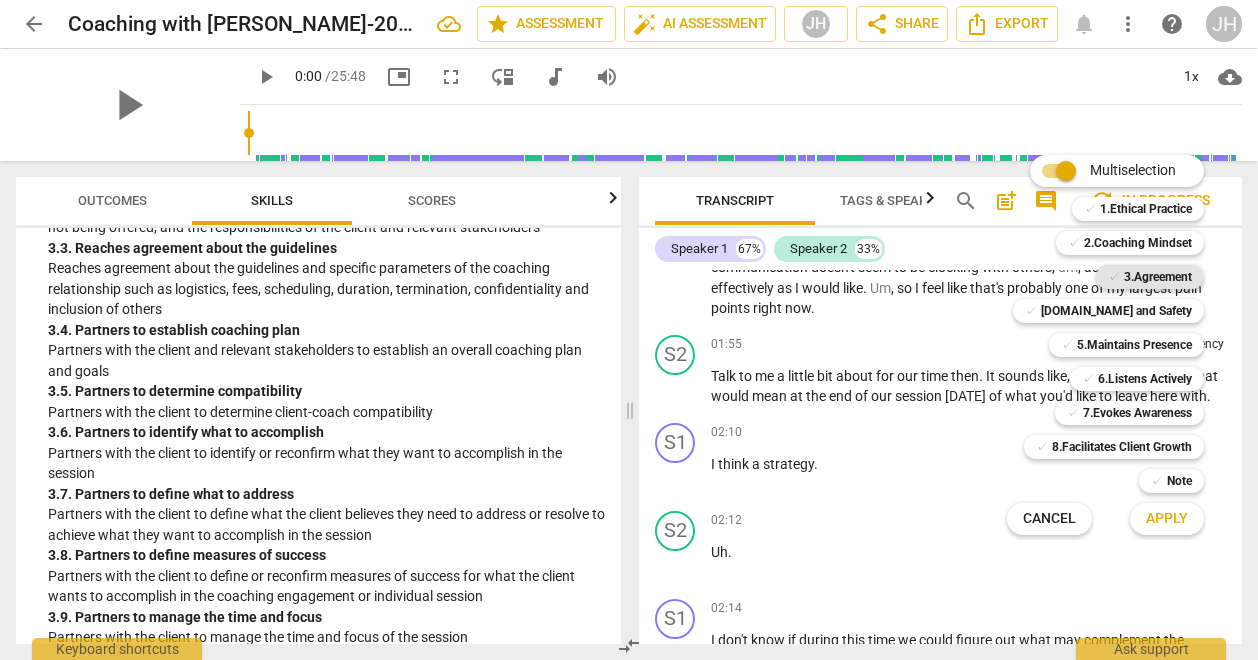 click on "3.Agreement" at bounding box center (1158, 277) 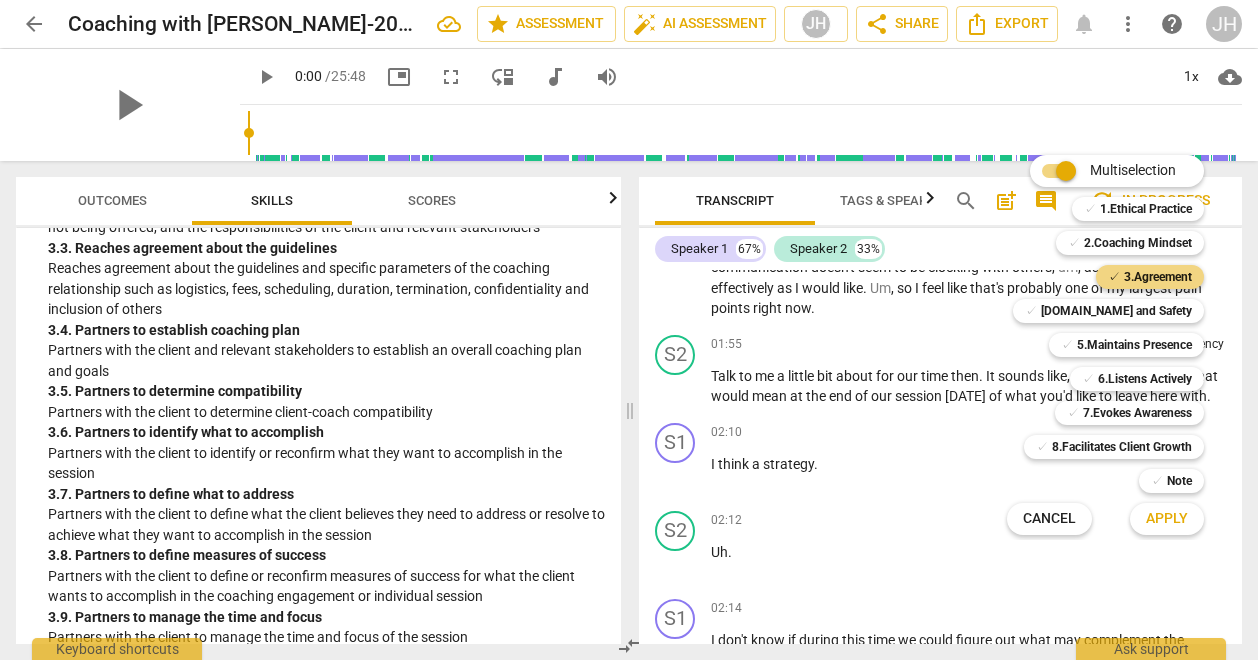 click on "Apply" at bounding box center [1167, 519] 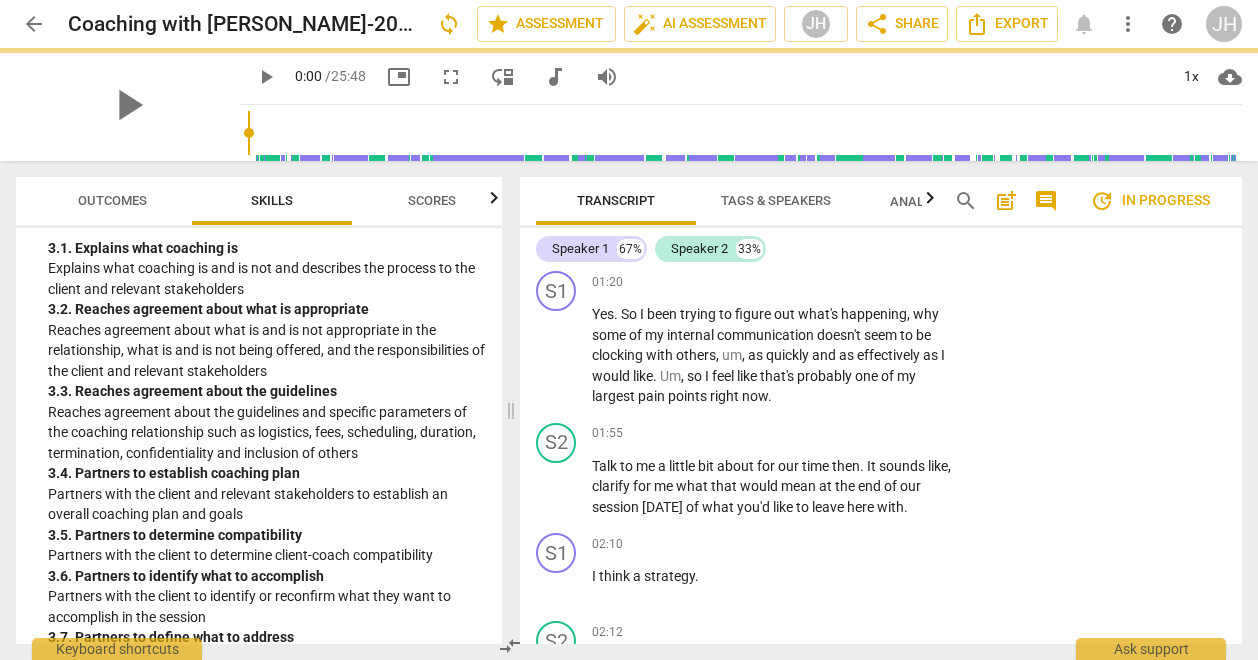 scroll, scrollTop: 1270, scrollLeft: 0, axis: vertical 